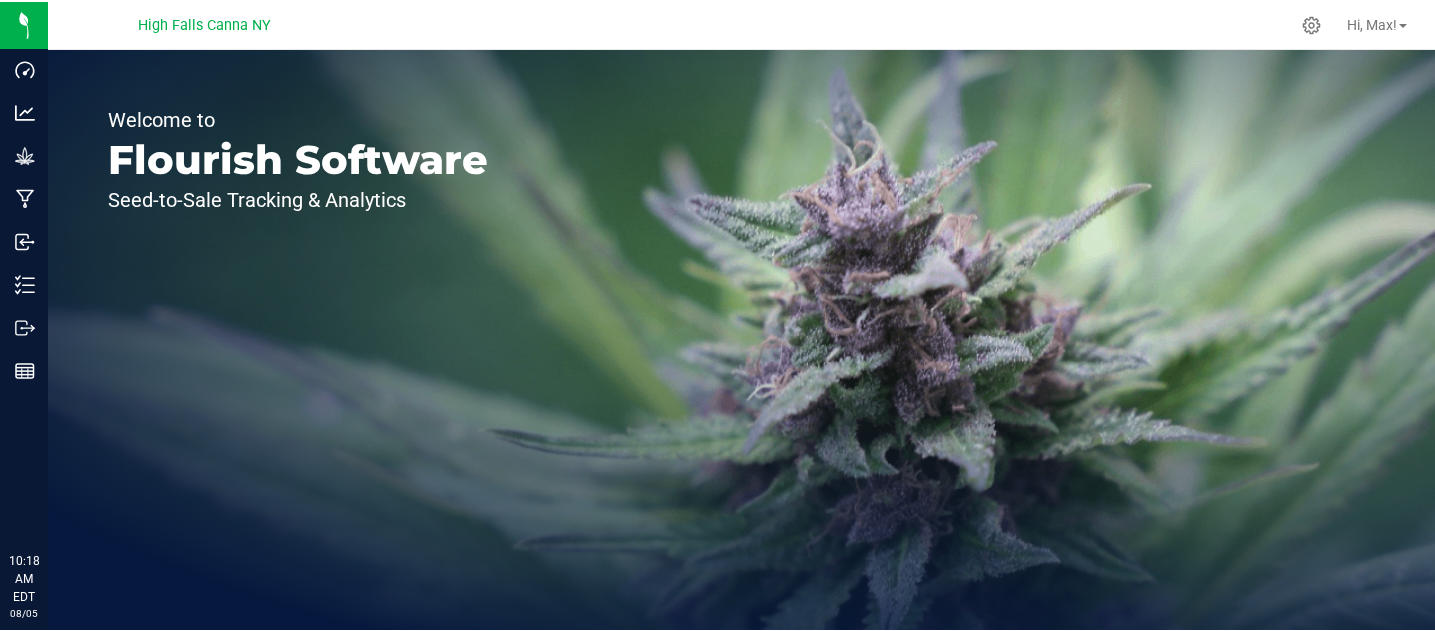 scroll, scrollTop: 0, scrollLeft: 0, axis: both 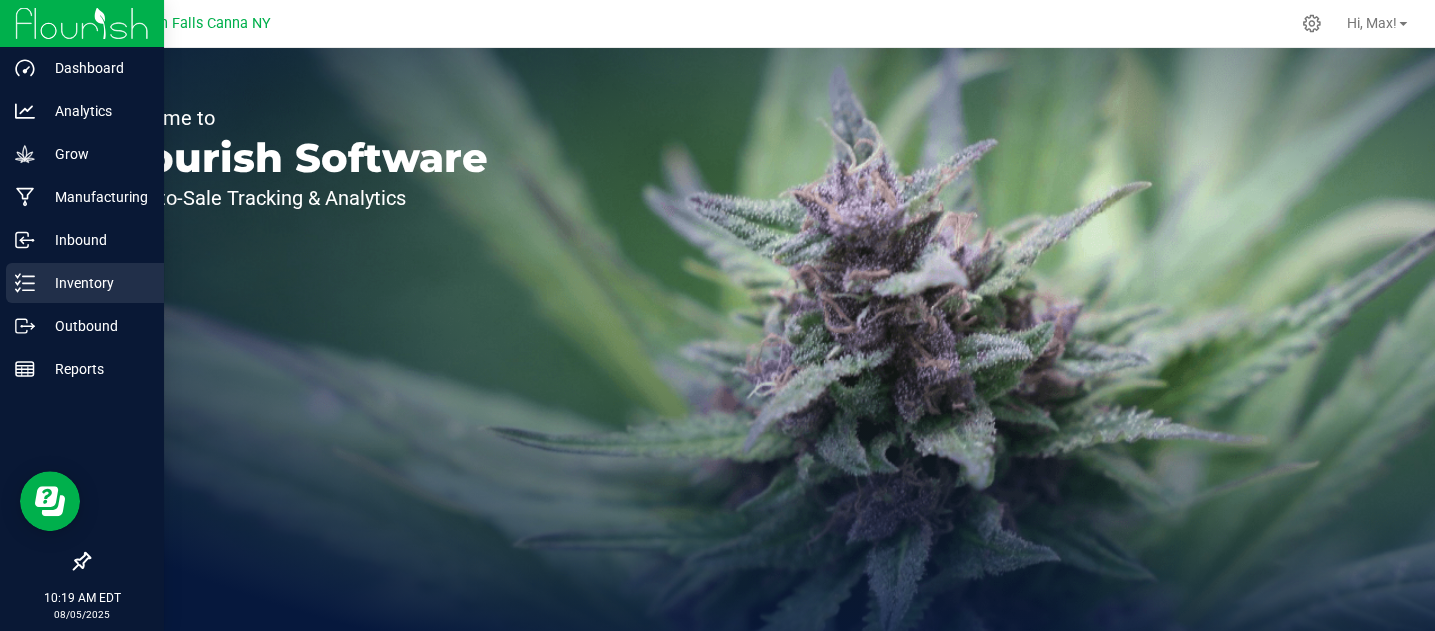 click on "Inventory" at bounding box center [95, 283] 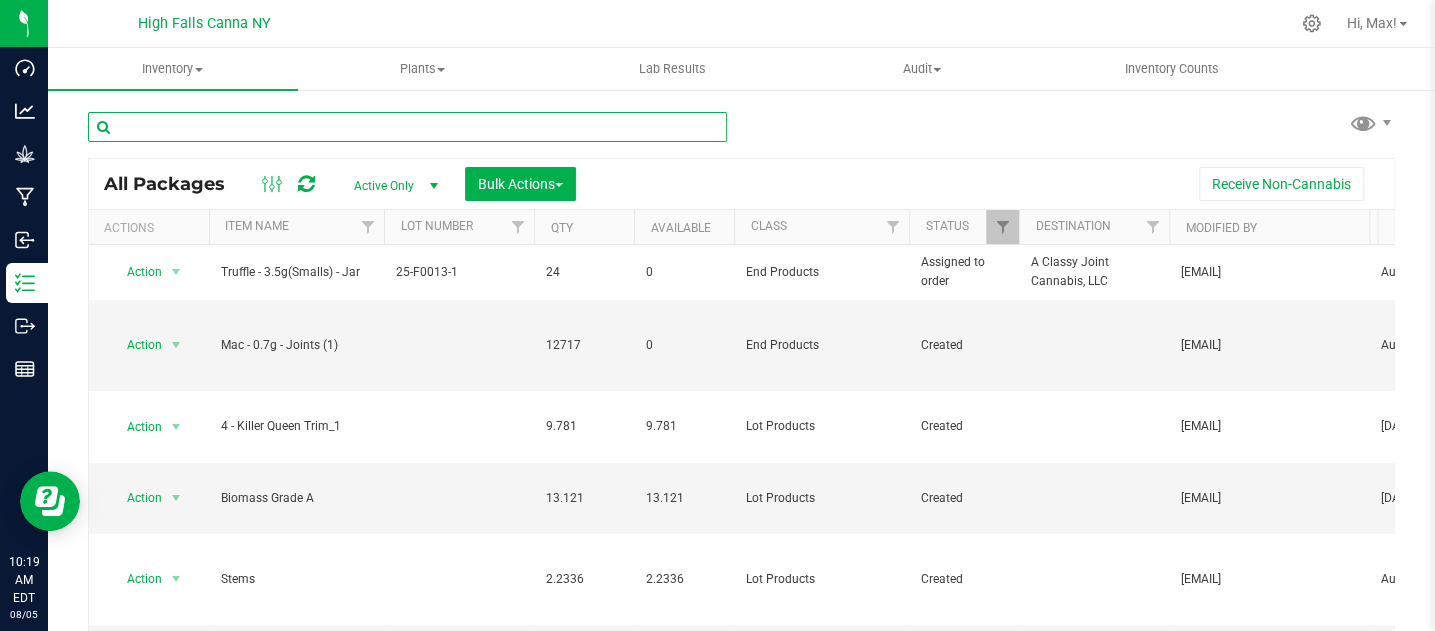 click at bounding box center (407, 127) 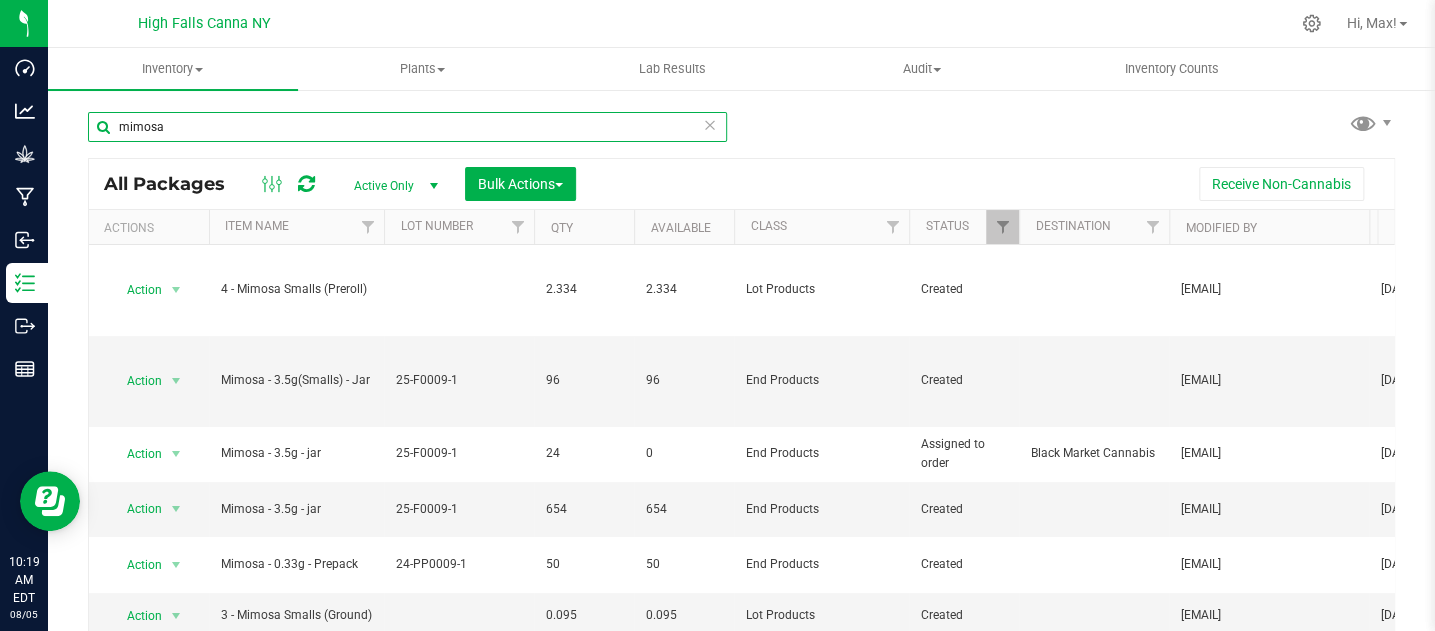 type on "mimosa" 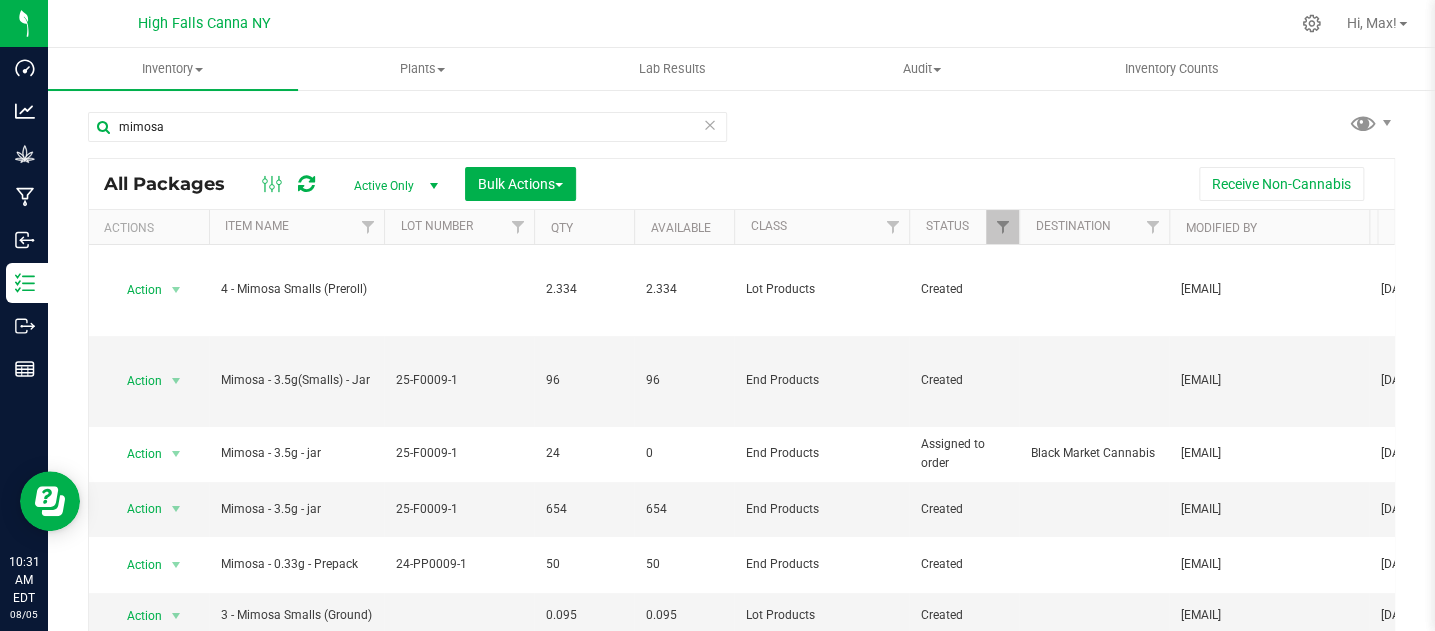 click on "mimosa
All Packages
Active Only Active Only Lab Samples Locked All
Bulk Actions
Add to manufacturing run
Add to outbound order
Combine packages" at bounding box center (741, 392) 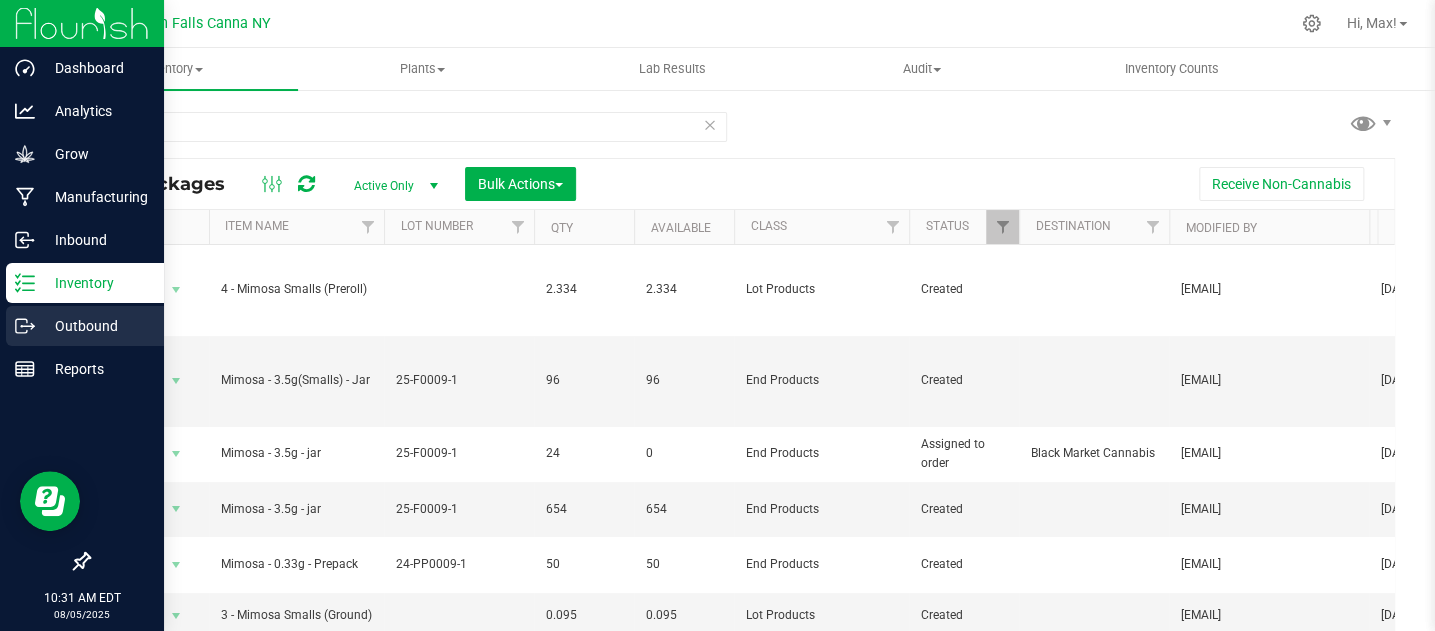 click on "Outbound" at bounding box center (95, 326) 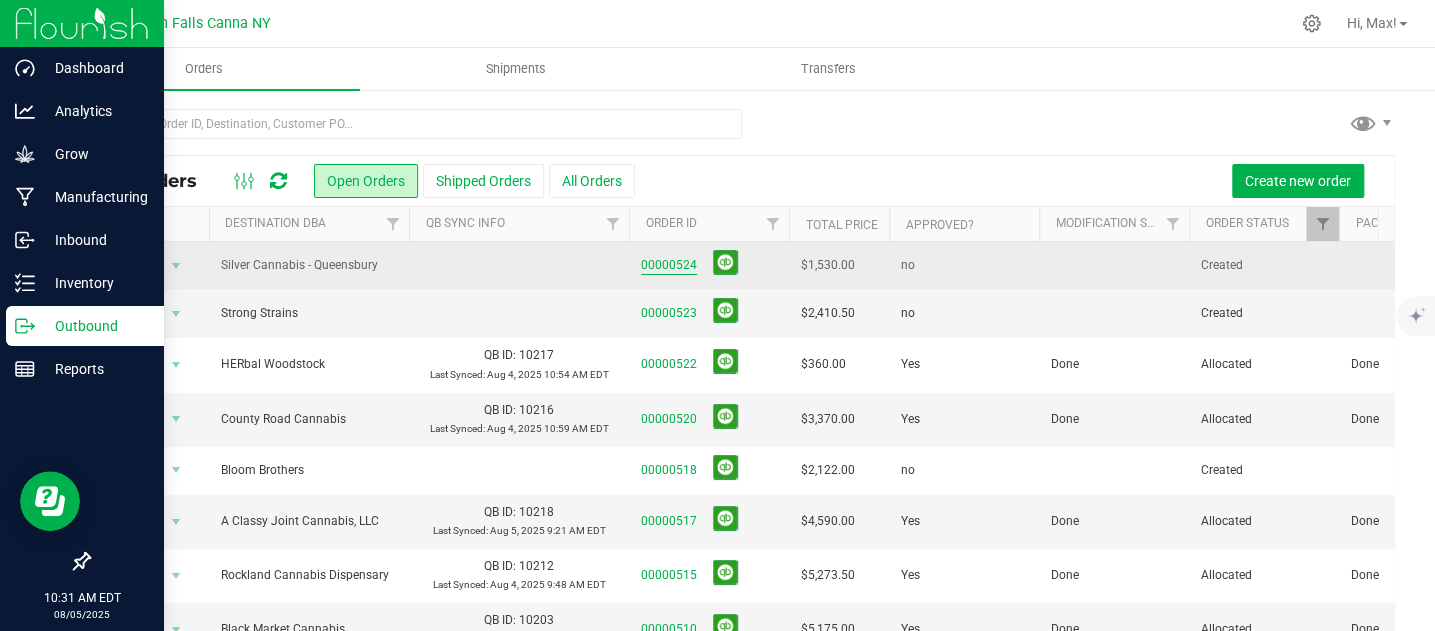 click on "00000524" at bounding box center [669, 265] 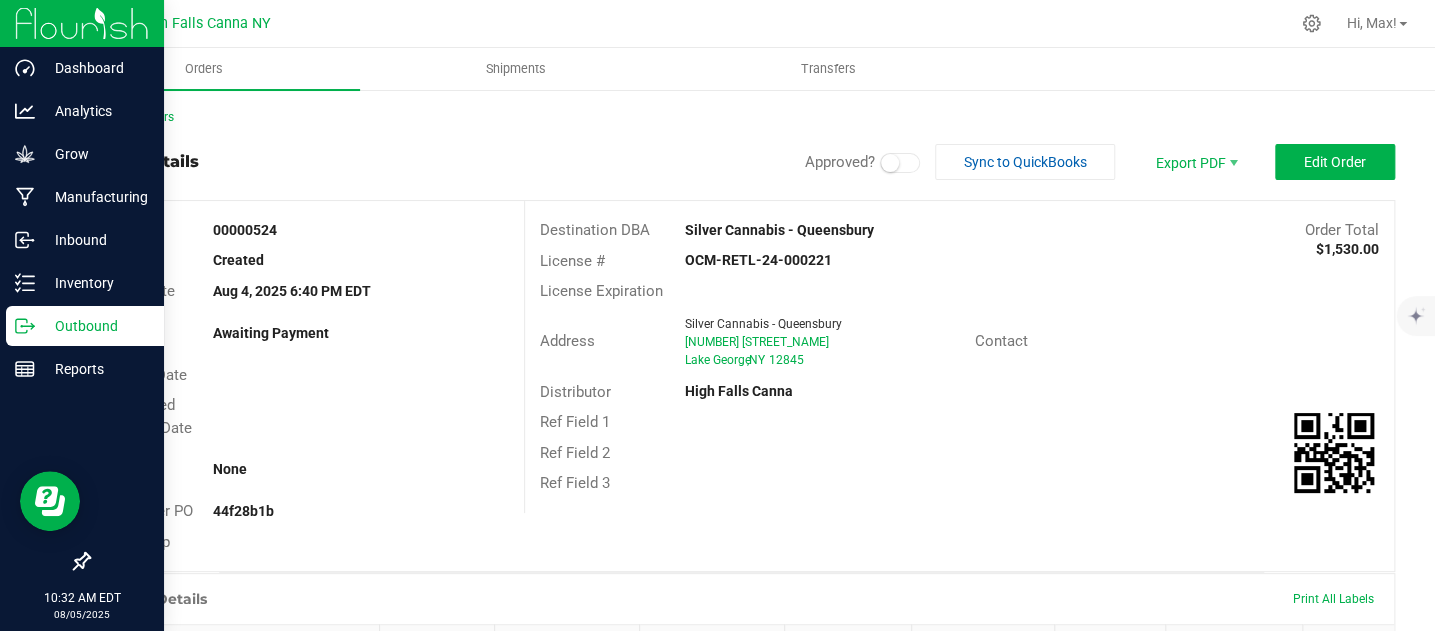 click at bounding box center (900, 163) 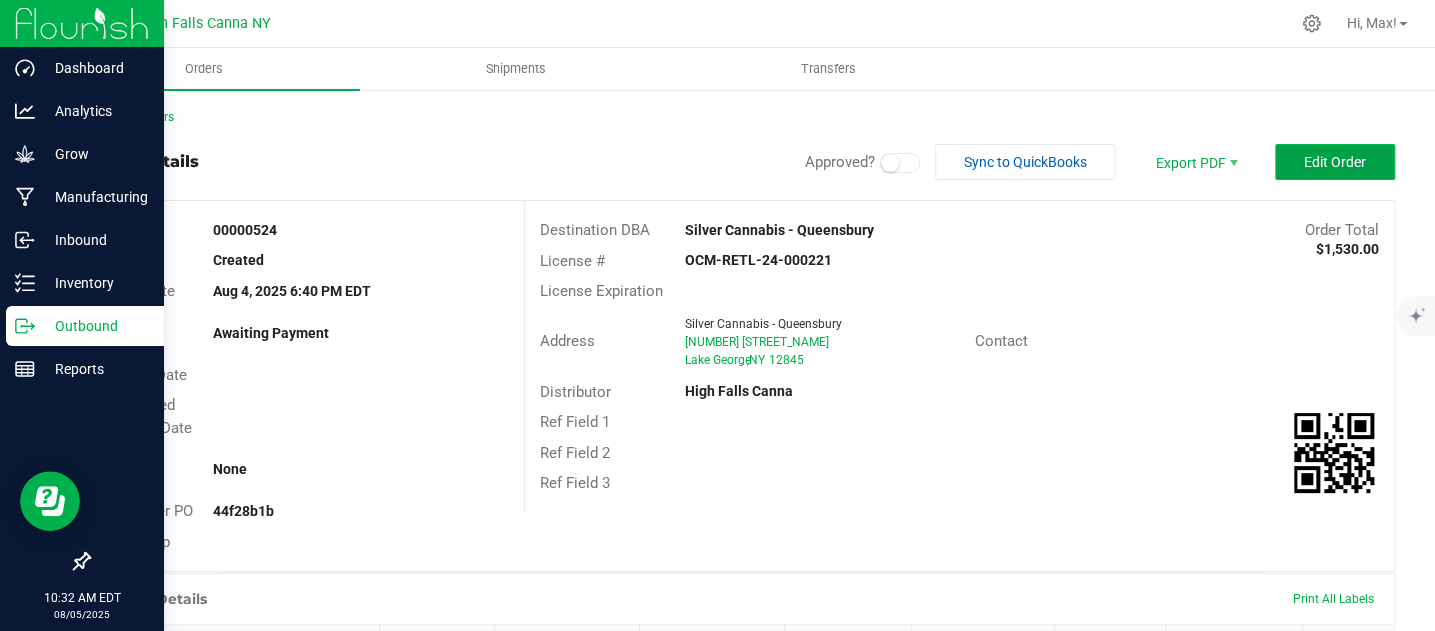 click on "Edit Order" at bounding box center [1335, 162] 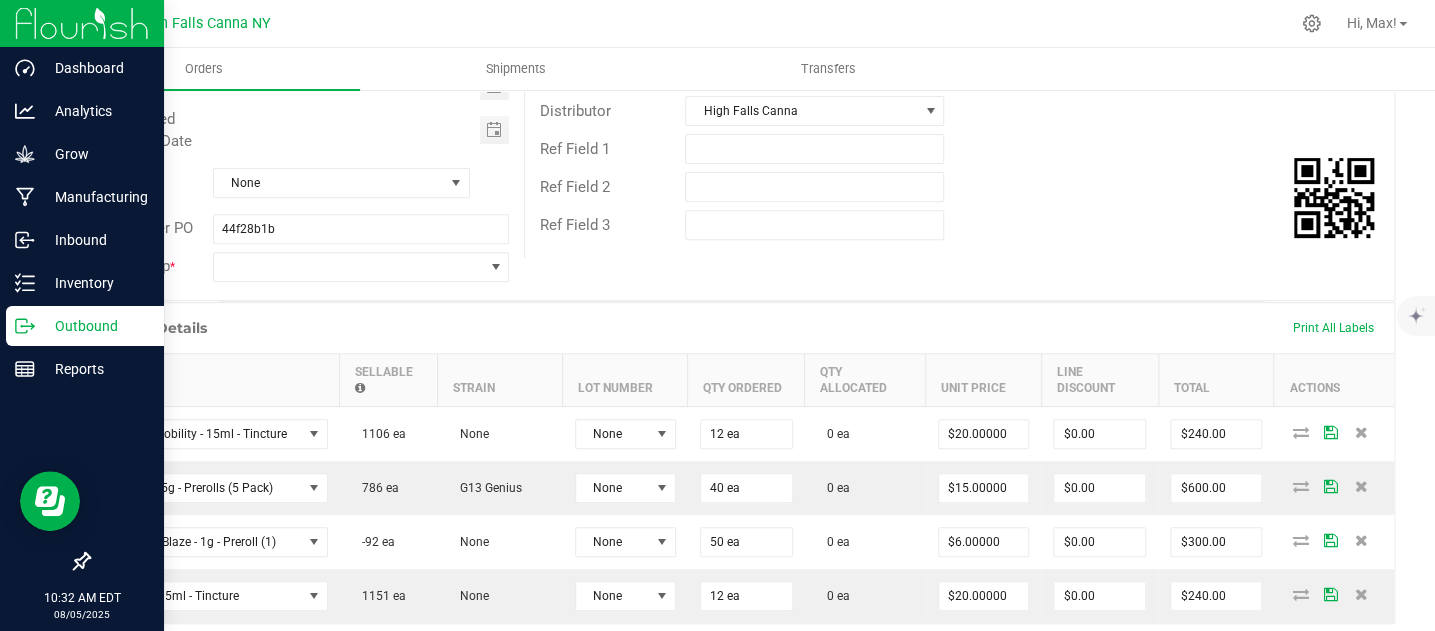 scroll, scrollTop: 333, scrollLeft: 0, axis: vertical 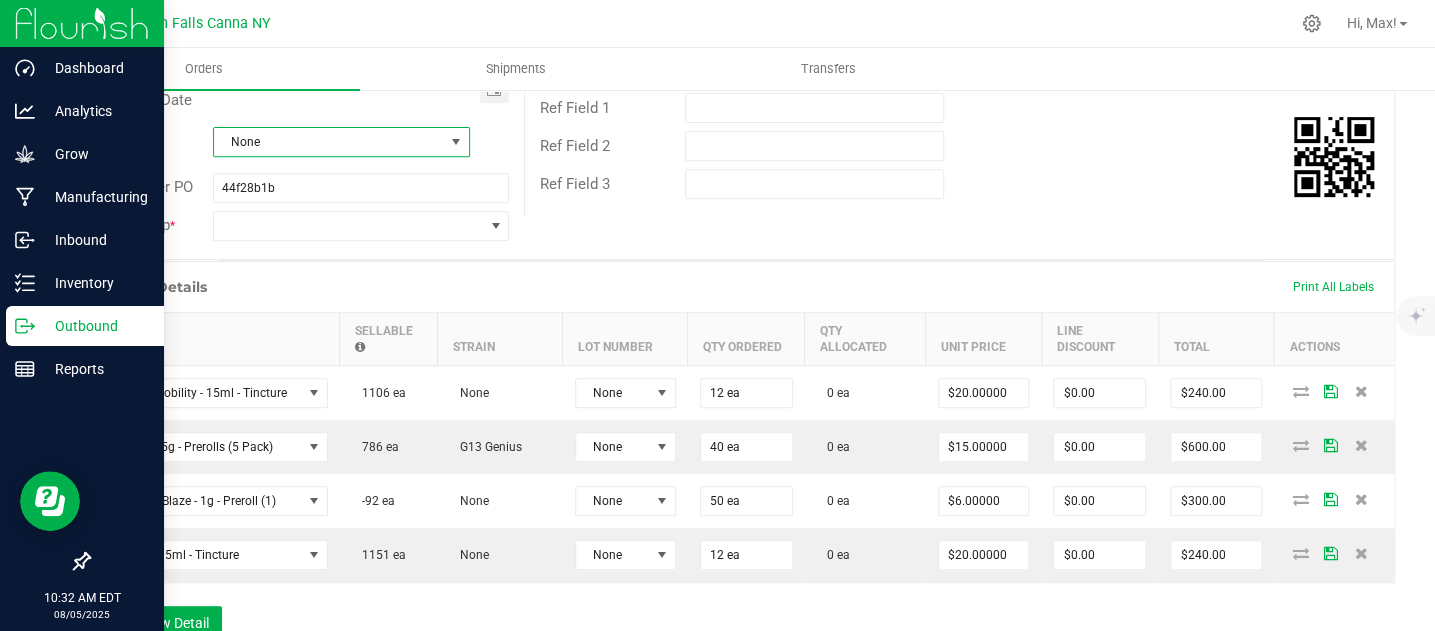 click on "None" at bounding box center (329, 142) 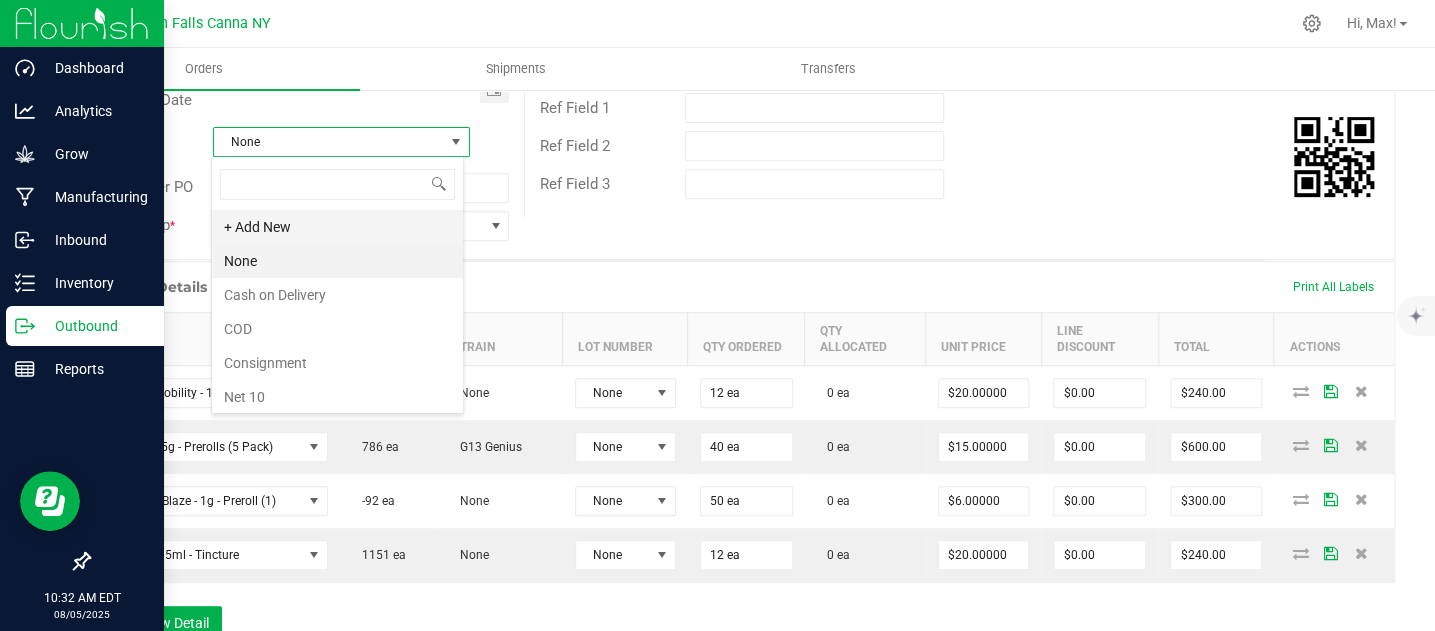 scroll, scrollTop: 99970, scrollLeft: 99746, axis: both 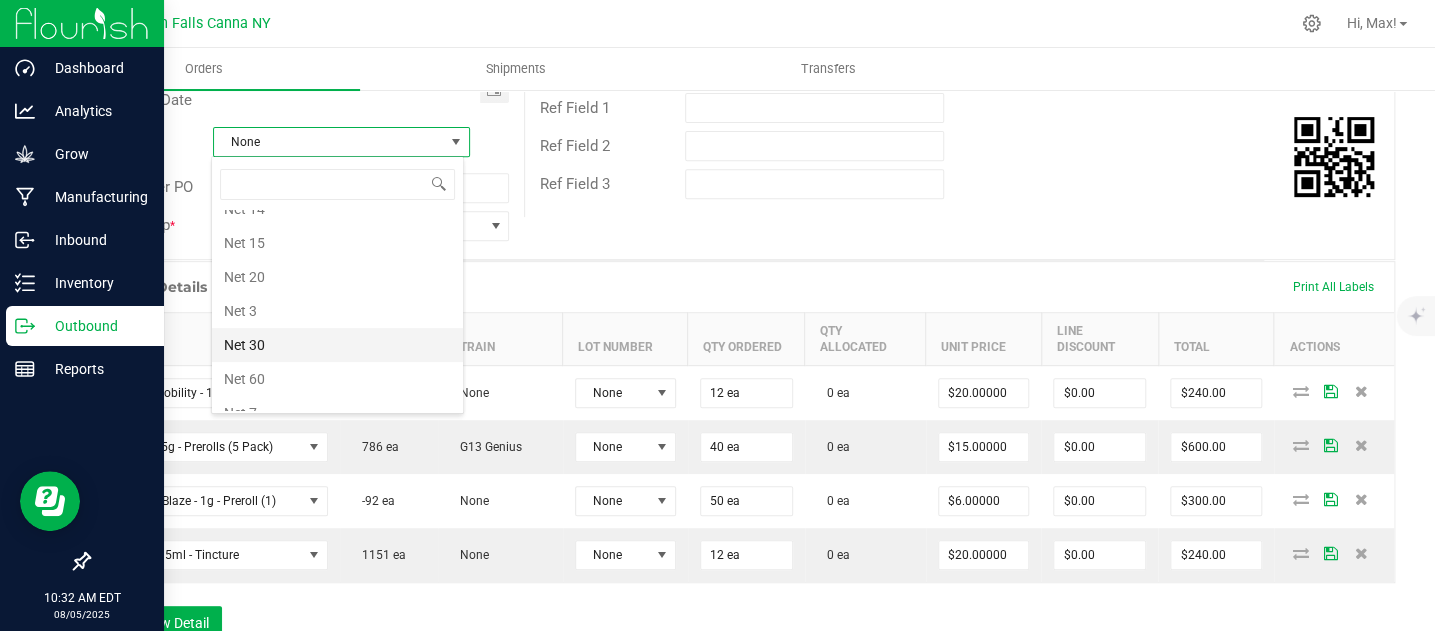 click on "Net 30" at bounding box center [337, 345] 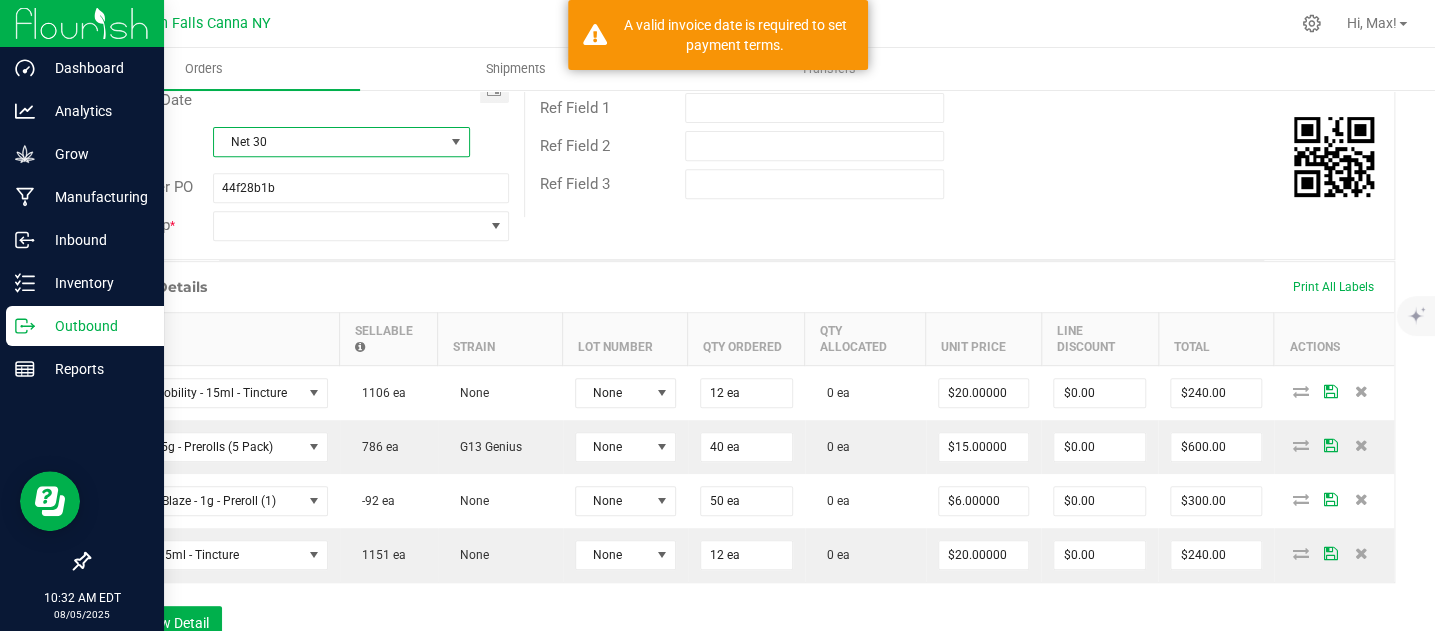 drag, startPoint x: 660, startPoint y: 232, endPoint x: 649, endPoint y: 241, distance: 14.21267 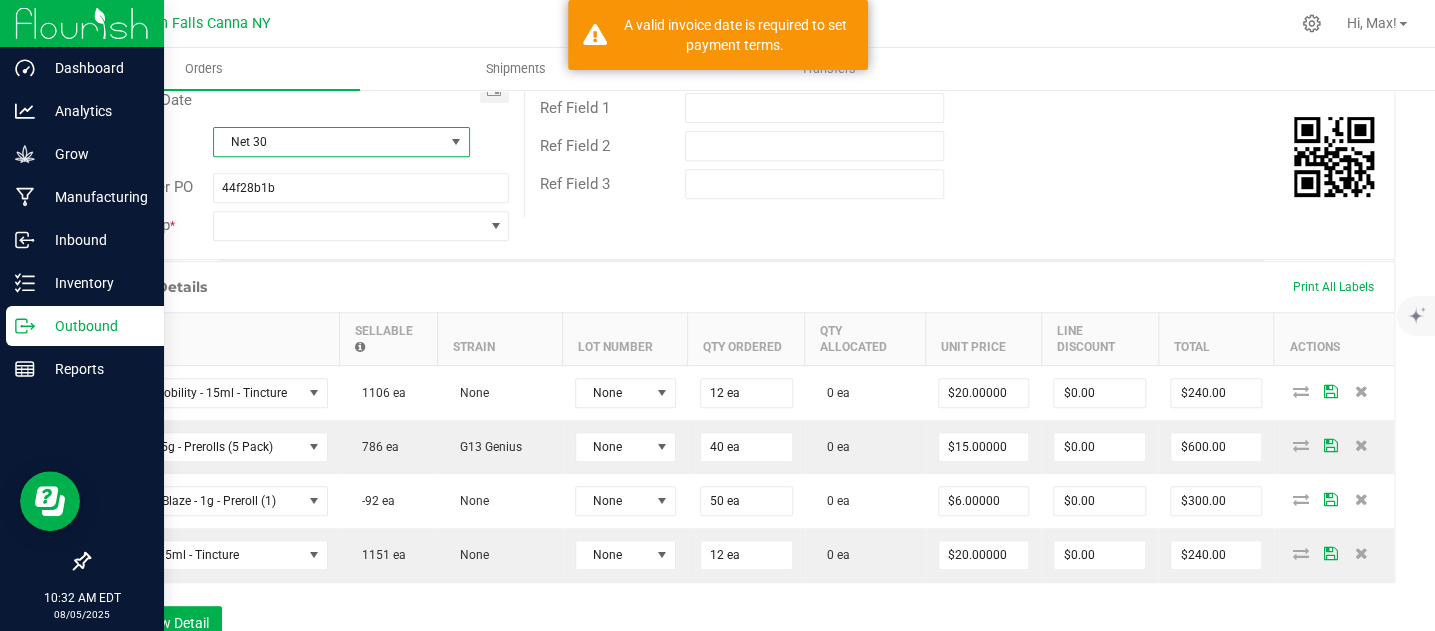 click on "Order #   [NUMBER]   Status   Created   Order Date   [DATE] [TIME] [TIMEZONE]   Payment Status   Awaiting Payment   Invoice Date   Requested Delivery Date   Payment Terms  Net 30  Customer PO  [ALPHANUMERIC]  Sales Rep   *   Destination DBA  * Silver Cannabis - Queensbury  Edit   Order Total   $1,530.00   License #   [ALPHANUMERIC]   License Expiration   Address  Silver Cannabis - Queensbury [NUMBER] [STREET_NAME] Lake George  ,  NY [POSTAL_CODE]  Contact   Distributor  High Falls Canna  Ref Field 1   Ref Field 2   Ref Field 3" at bounding box center [741, 63] 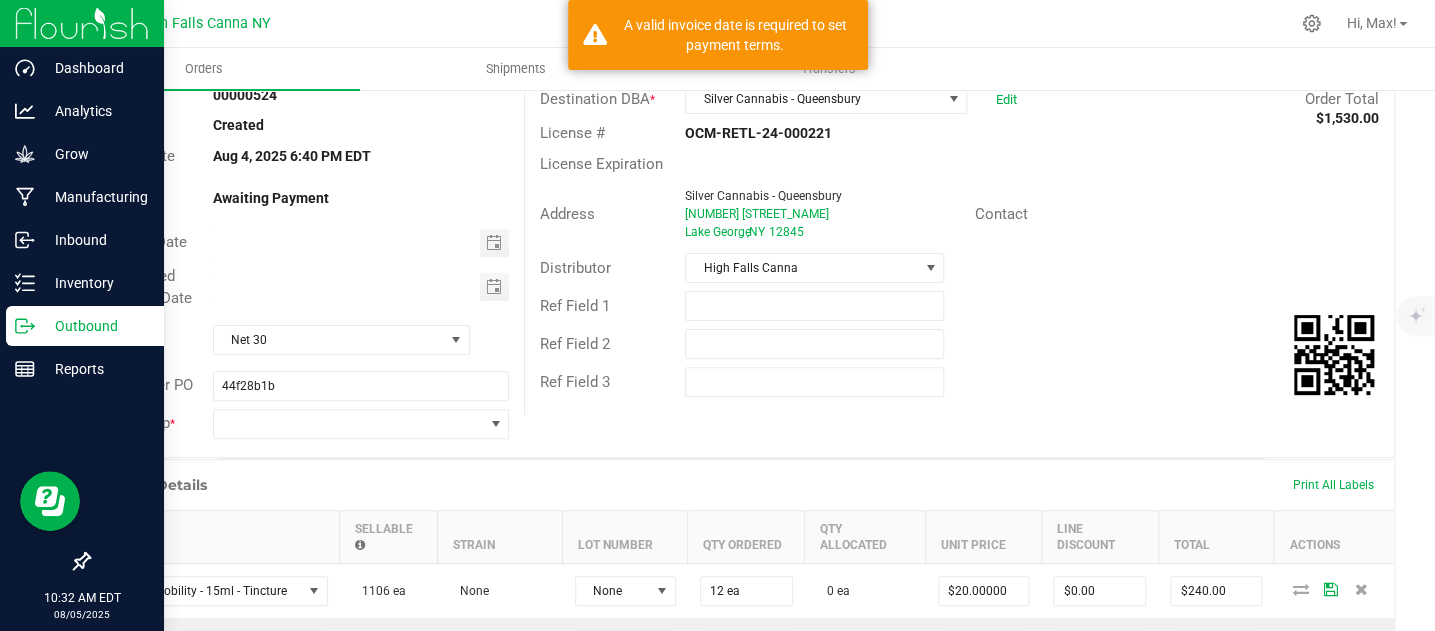 scroll, scrollTop: 111, scrollLeft: 0, axis: vertical 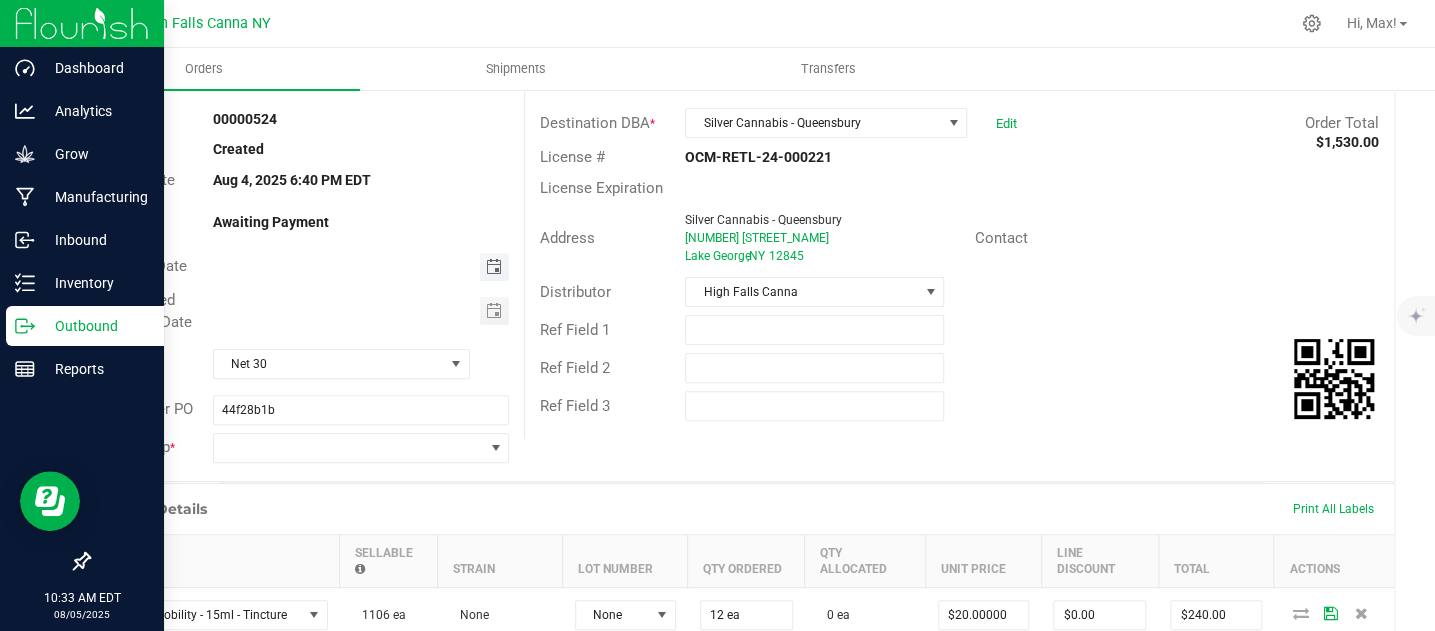 click at bounding box center [494, 267] 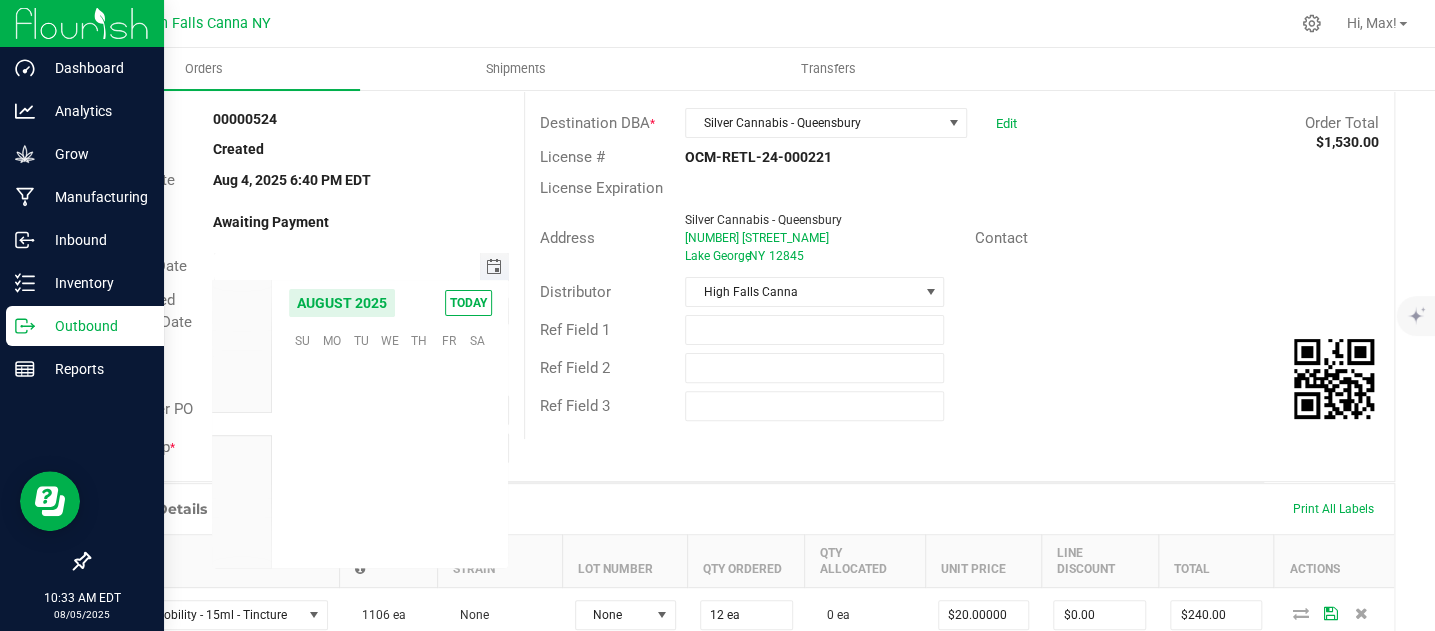 scroll, scrollTop: 36163, scrollLeft: 0, axis: vertical 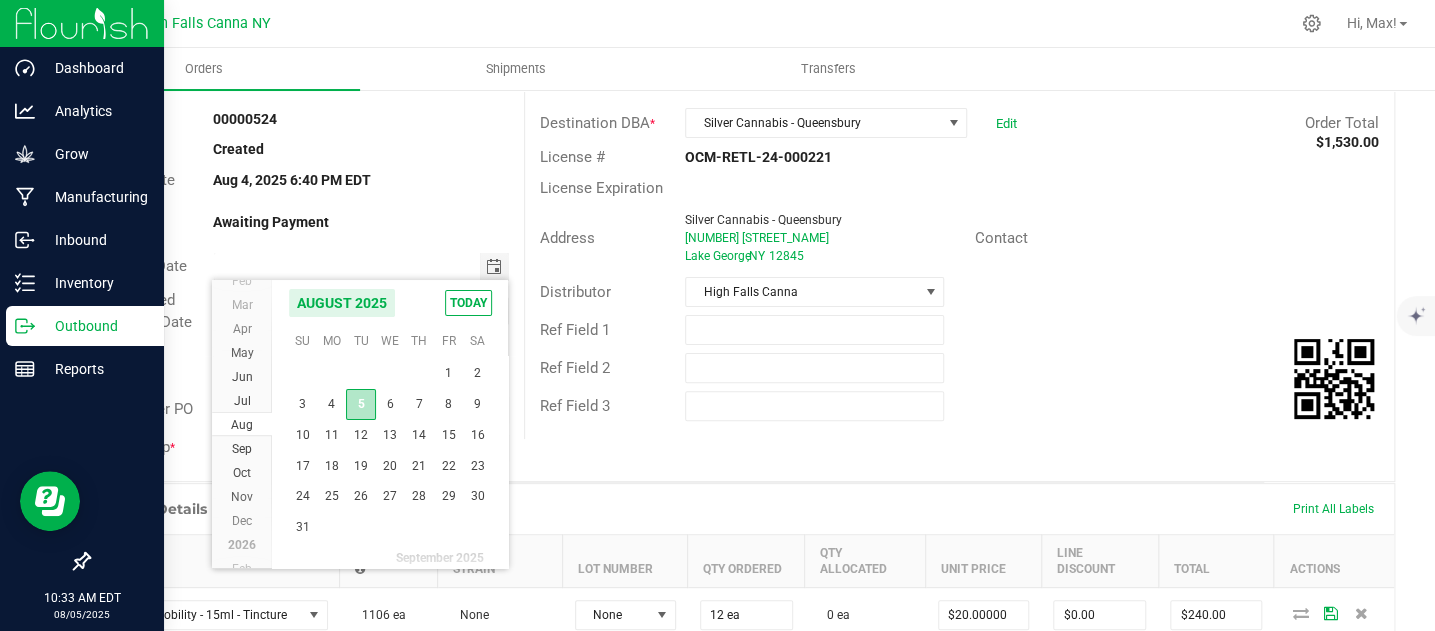 click on "5" at bounding box center [360, 404] 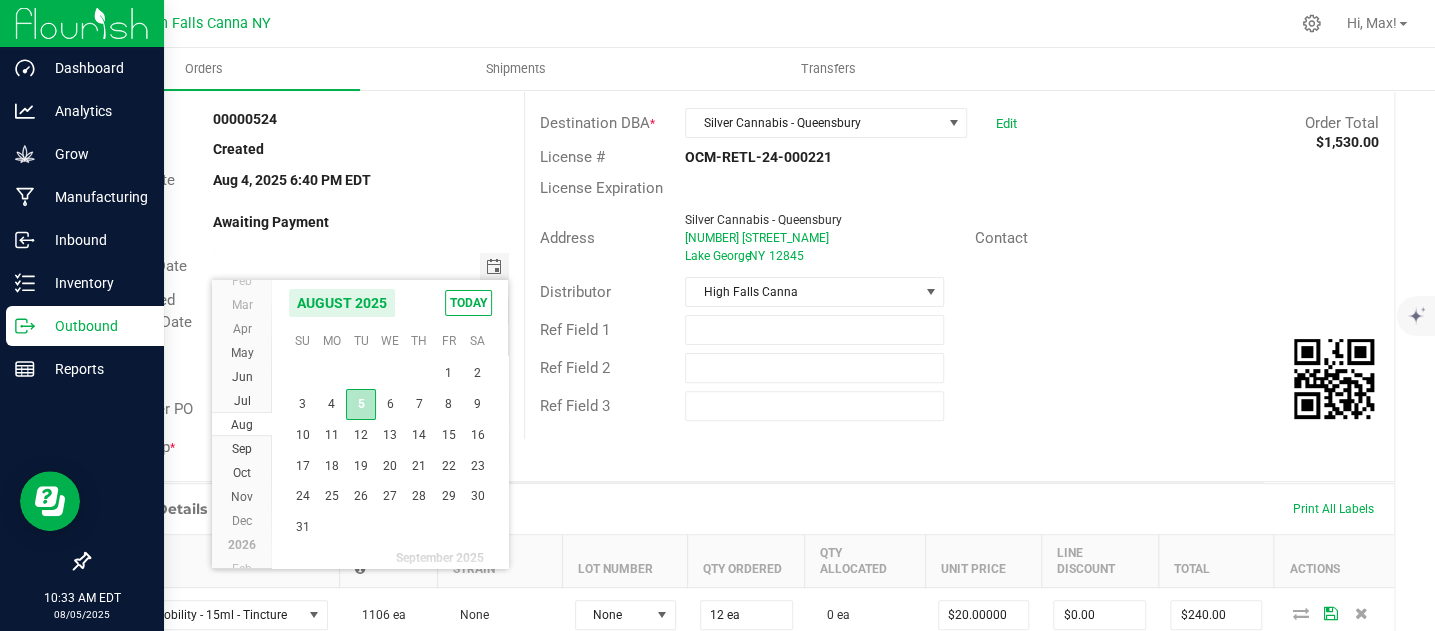 type on "08/05/2025" 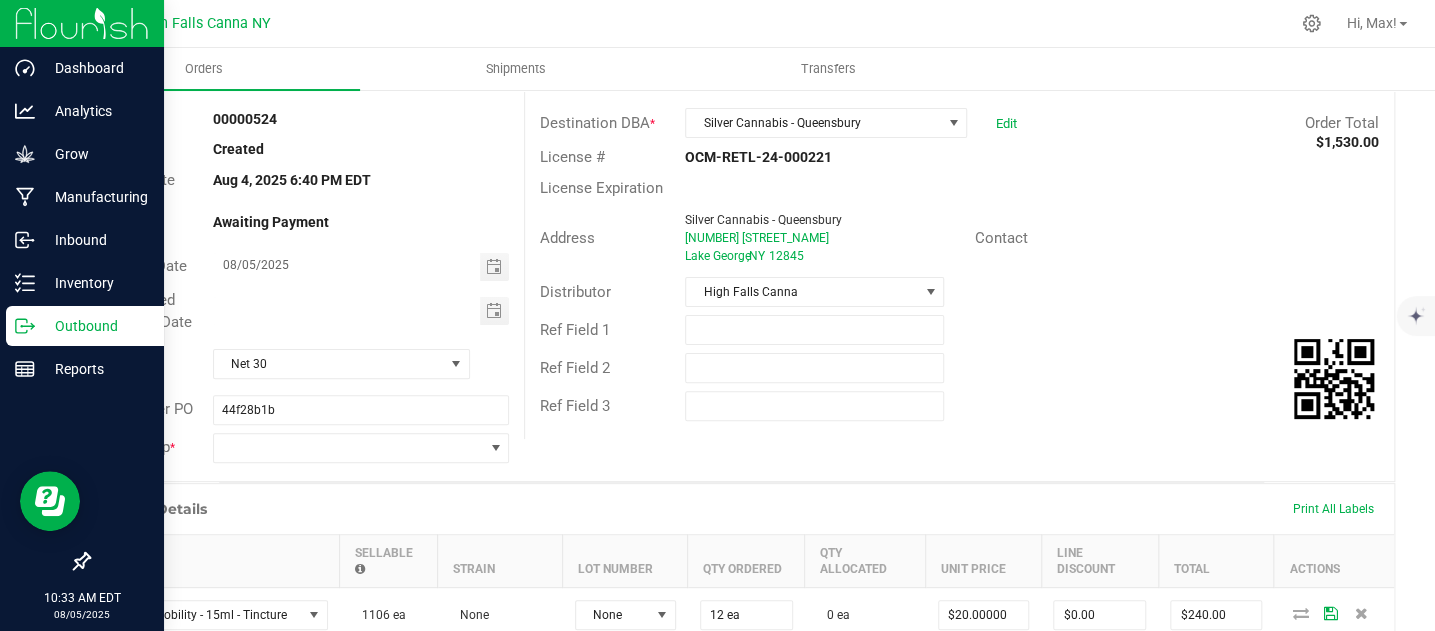 click on "Ref Field 1" at bounding box center (959, 330) 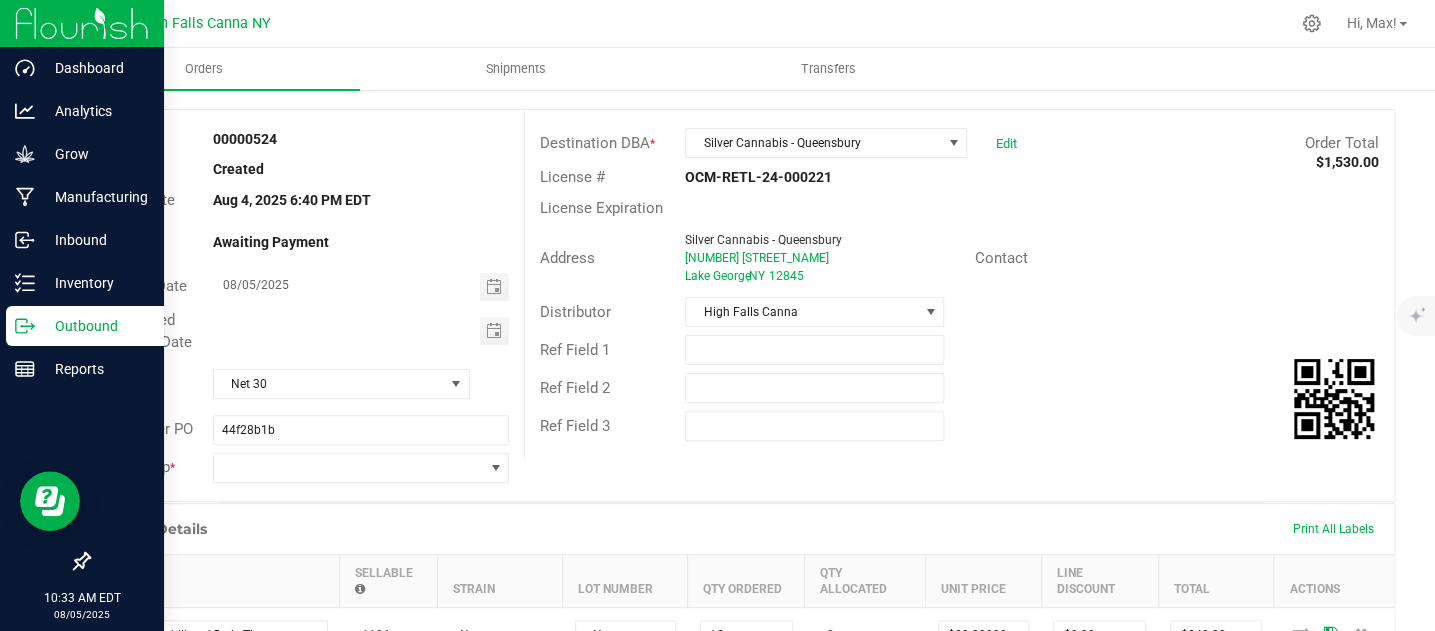 scroll, scrollTop: 0, scrollLeft: 0, axis: both 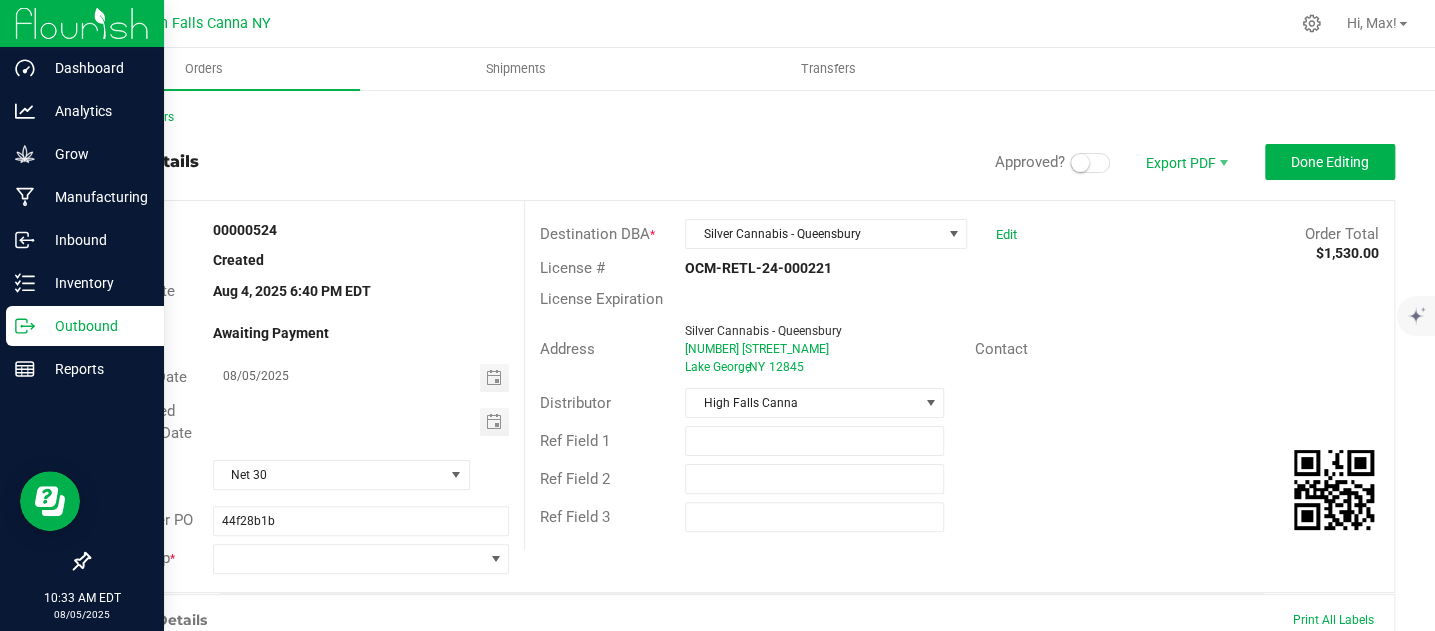 click at bounding box center [1090, 163] 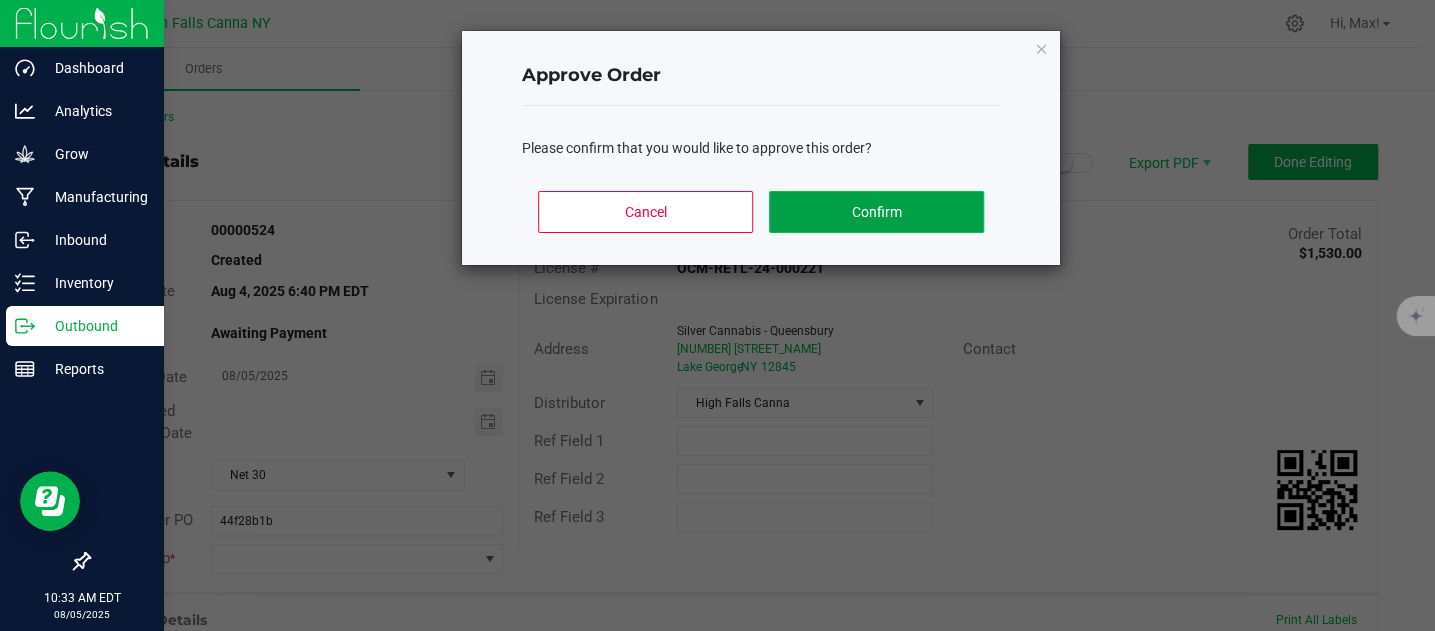click on "Confirm" 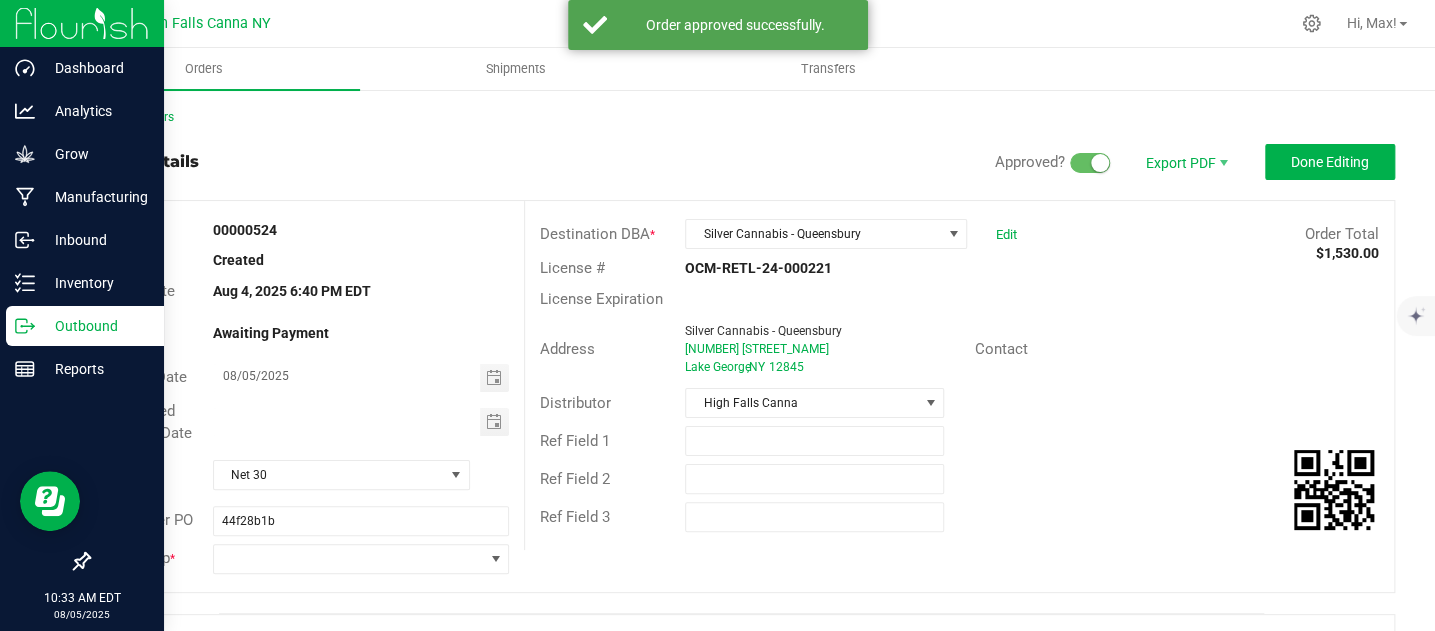 click on "Distributor  High Falls Canna" at bounding box center [959, 403] 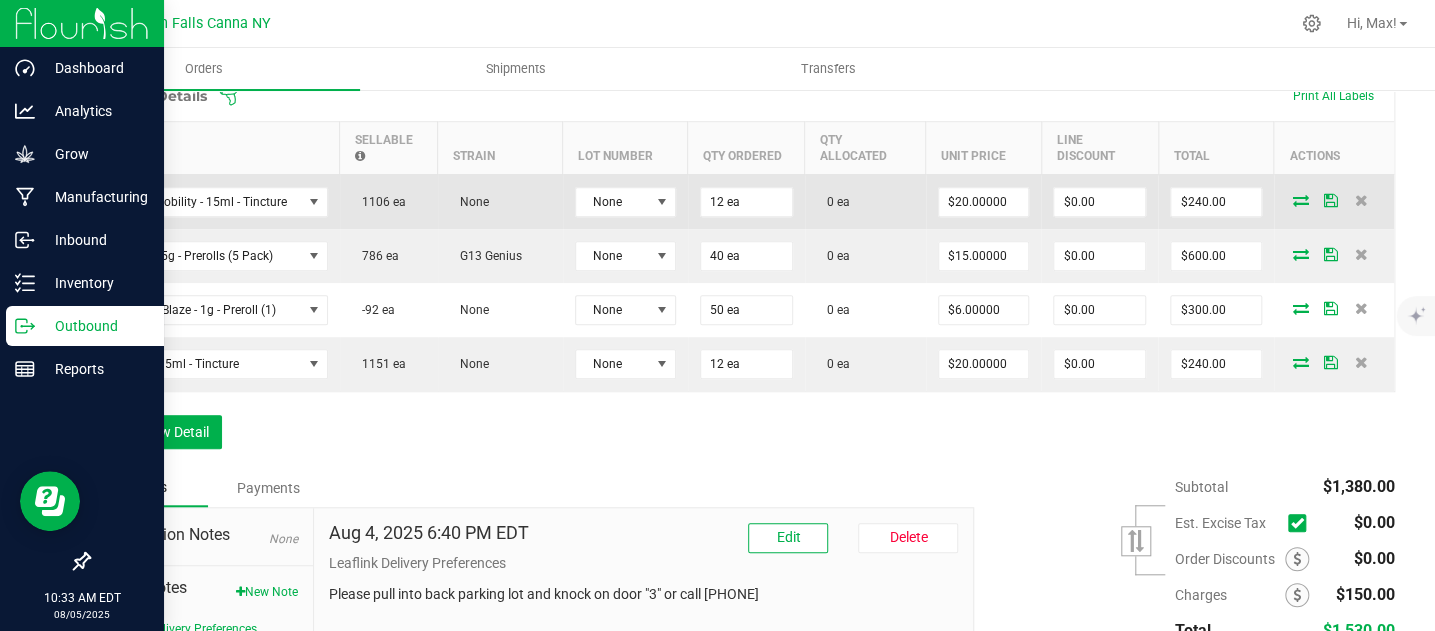 scroll, scrollTop: 555, scrollLeft: 0, axis: vertical 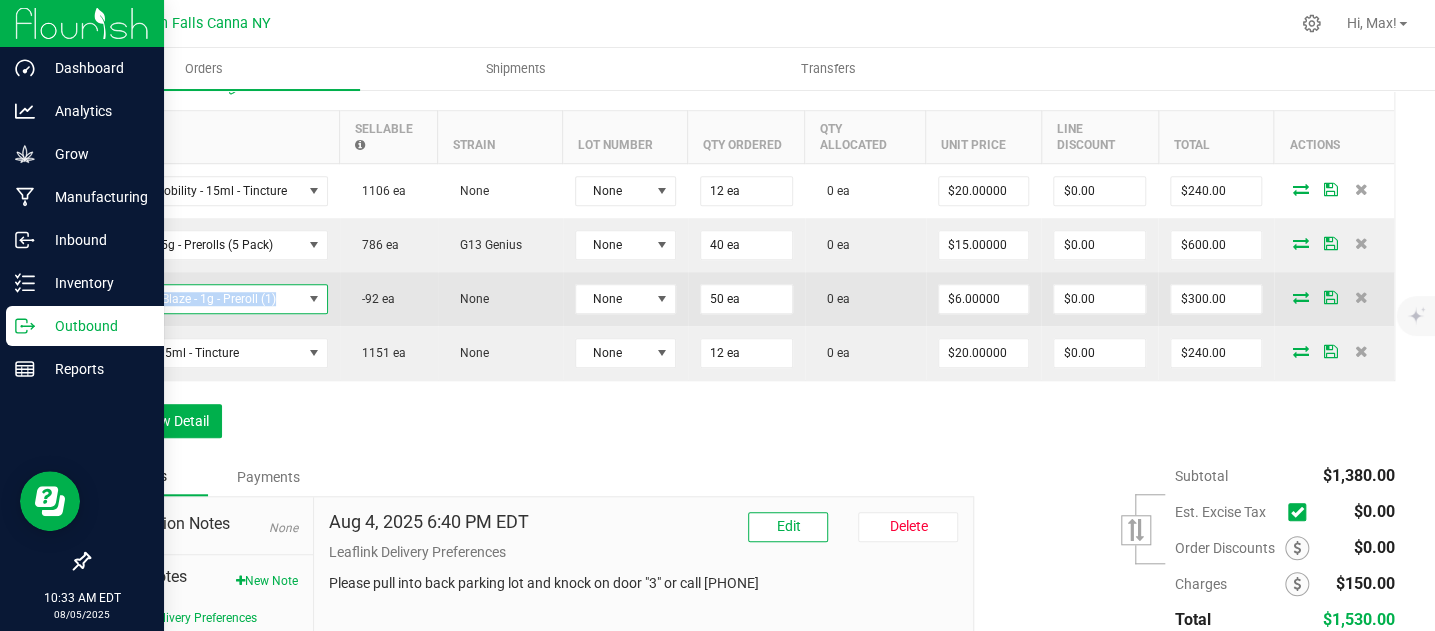 drag, startPoint x: 284, startPoint y: 296, endPoint x: 94, endPoint y: 304, distance: 190.16835 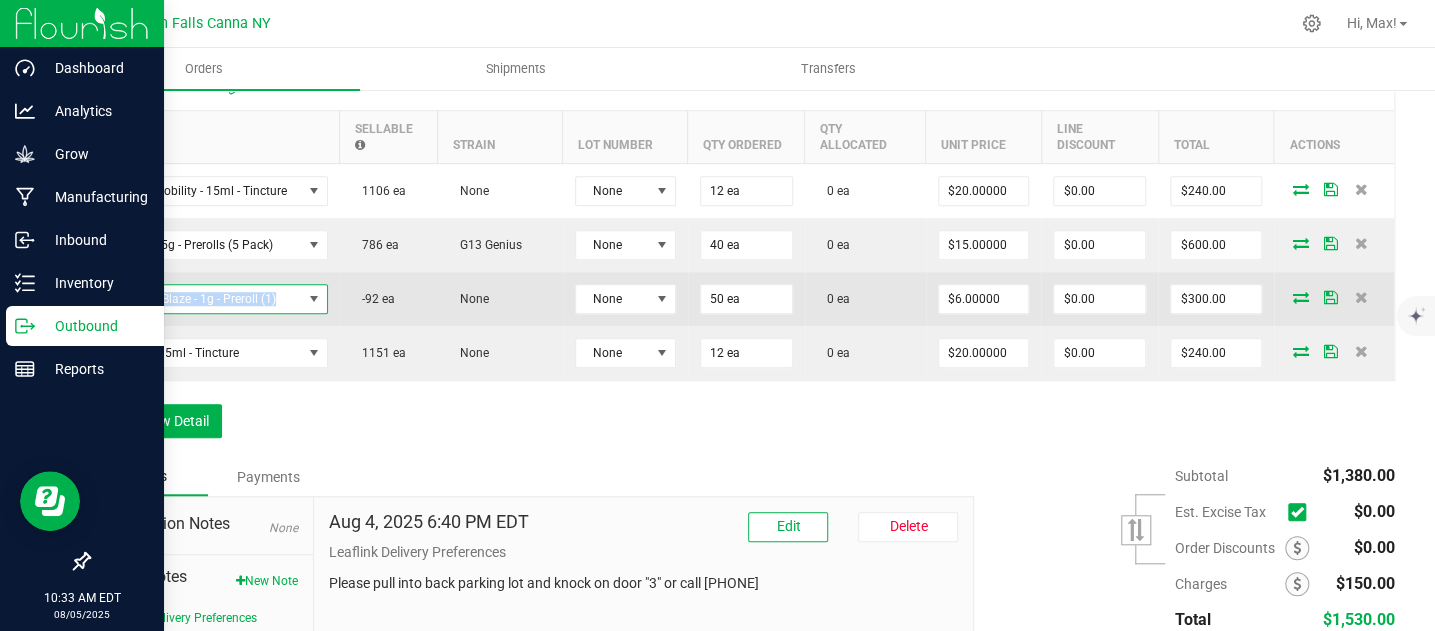 click on "Blissful Blaze - 1g - Preroll (1)" at bounding box center (215, 299) 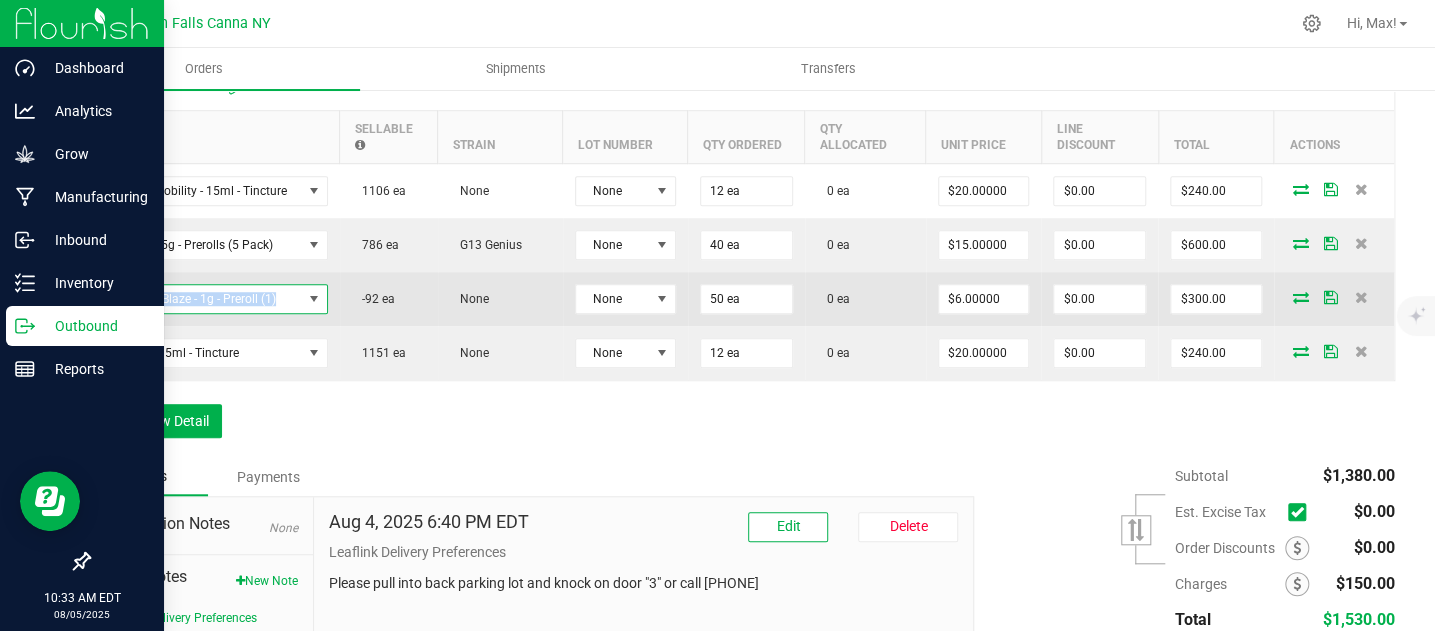 copy on "Blissful Blaze - 1g - Preroll (1)" 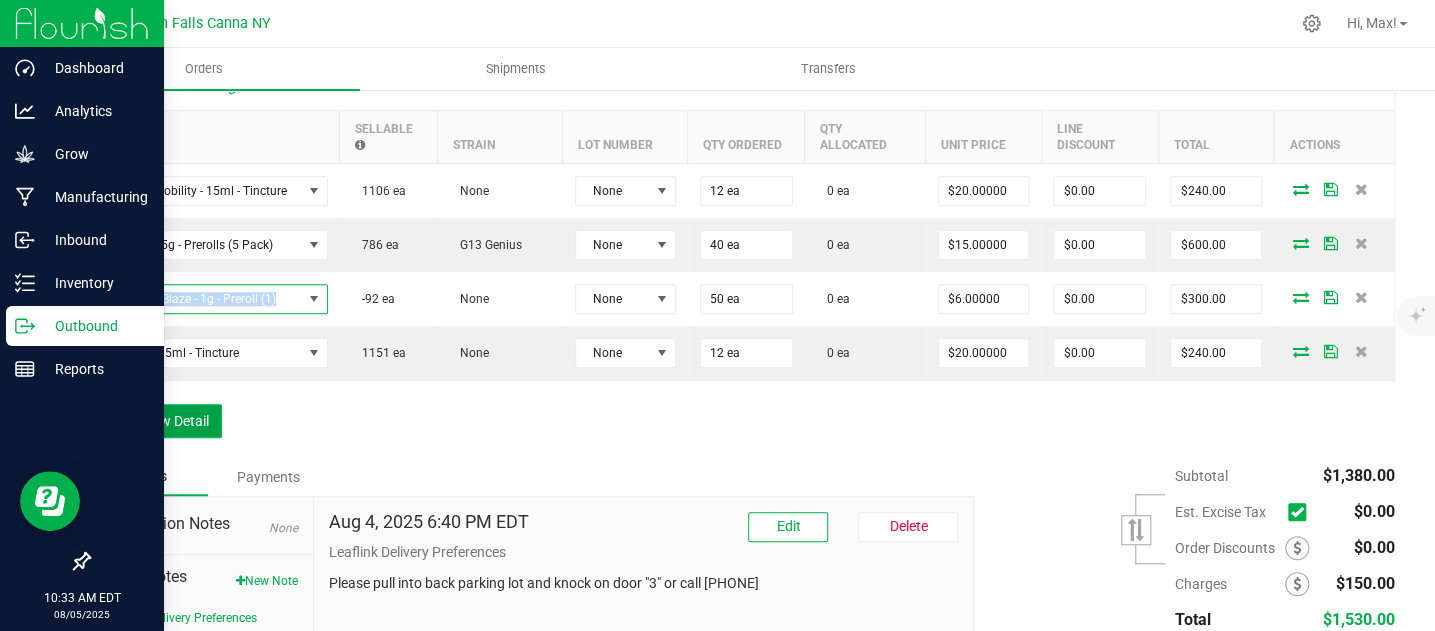 click on "Add New Detail" at bounding box center [155, 421] 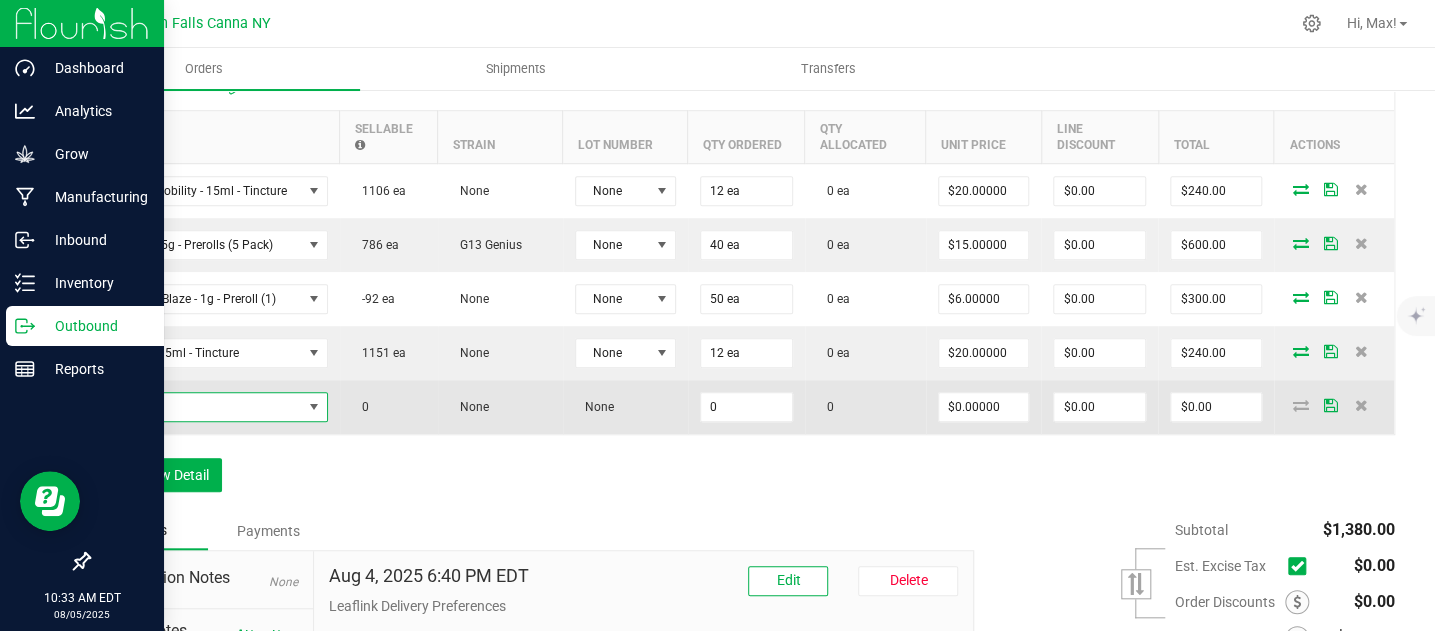 click at bounding box center (202, 407) 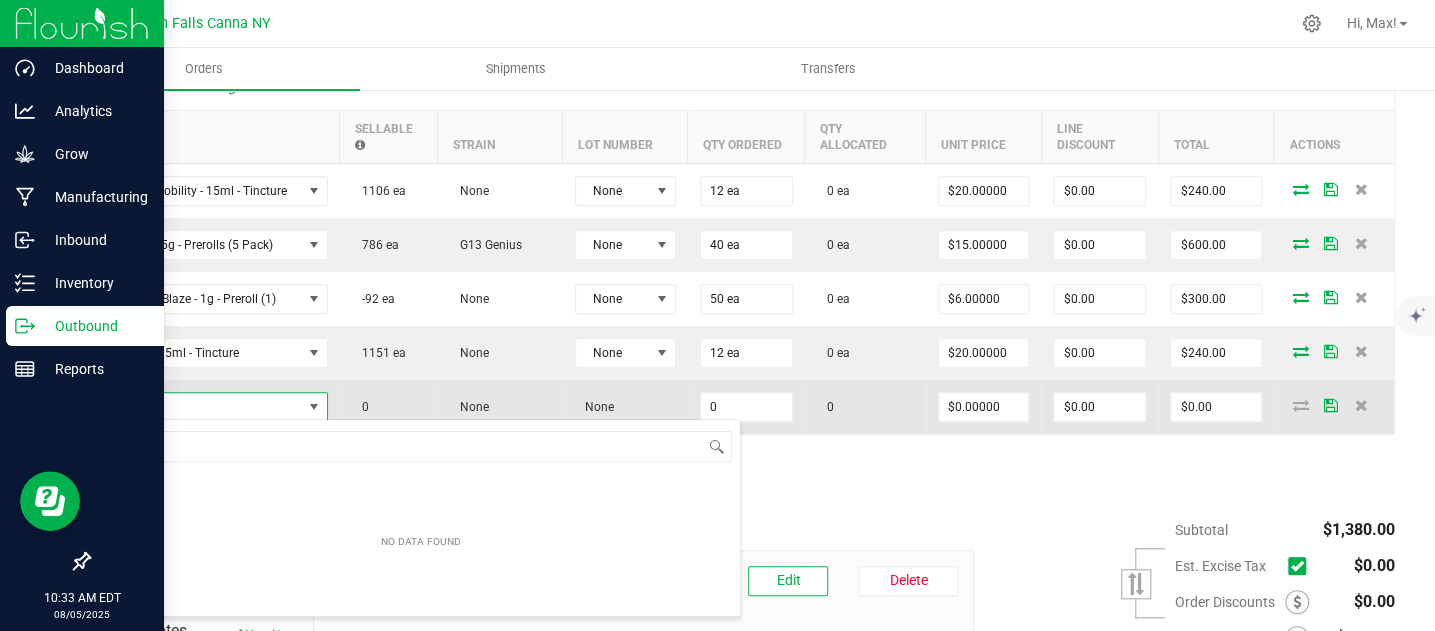 scroll, scrollTop: 99970, scrollLeft: 99774, axis: both 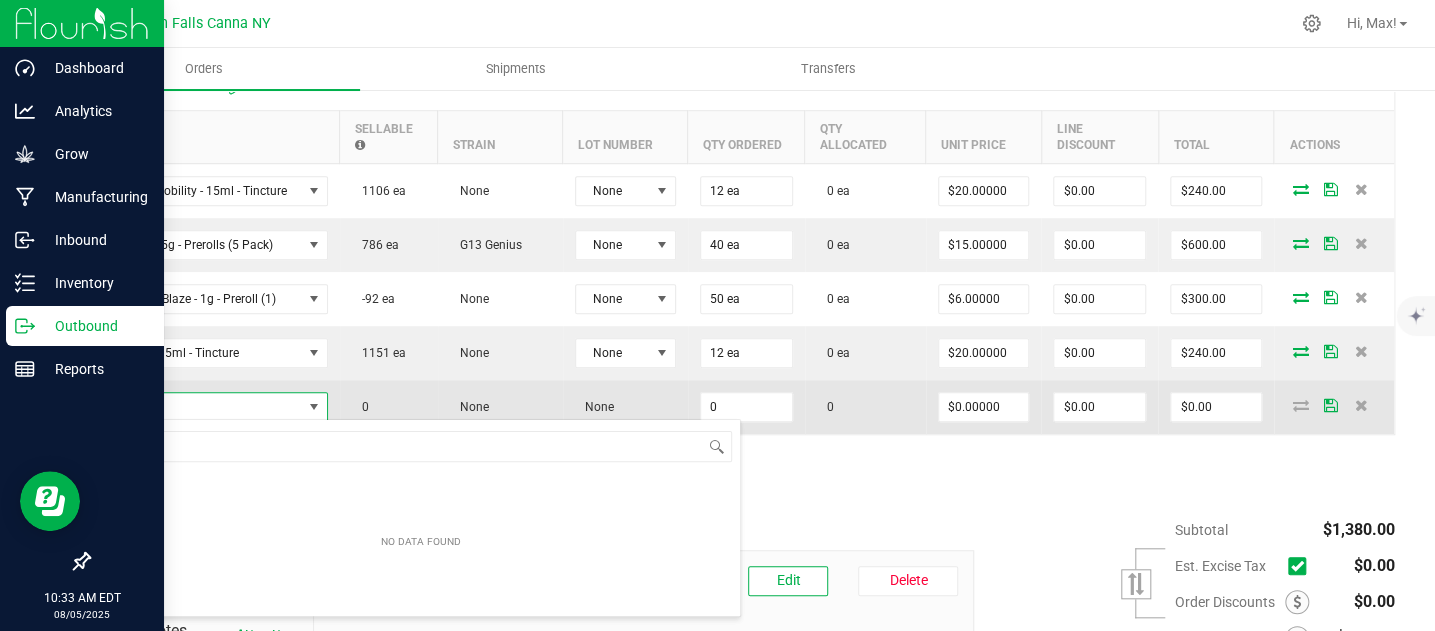 type on "Blissful Blaze - 1g - Preroll (1)" 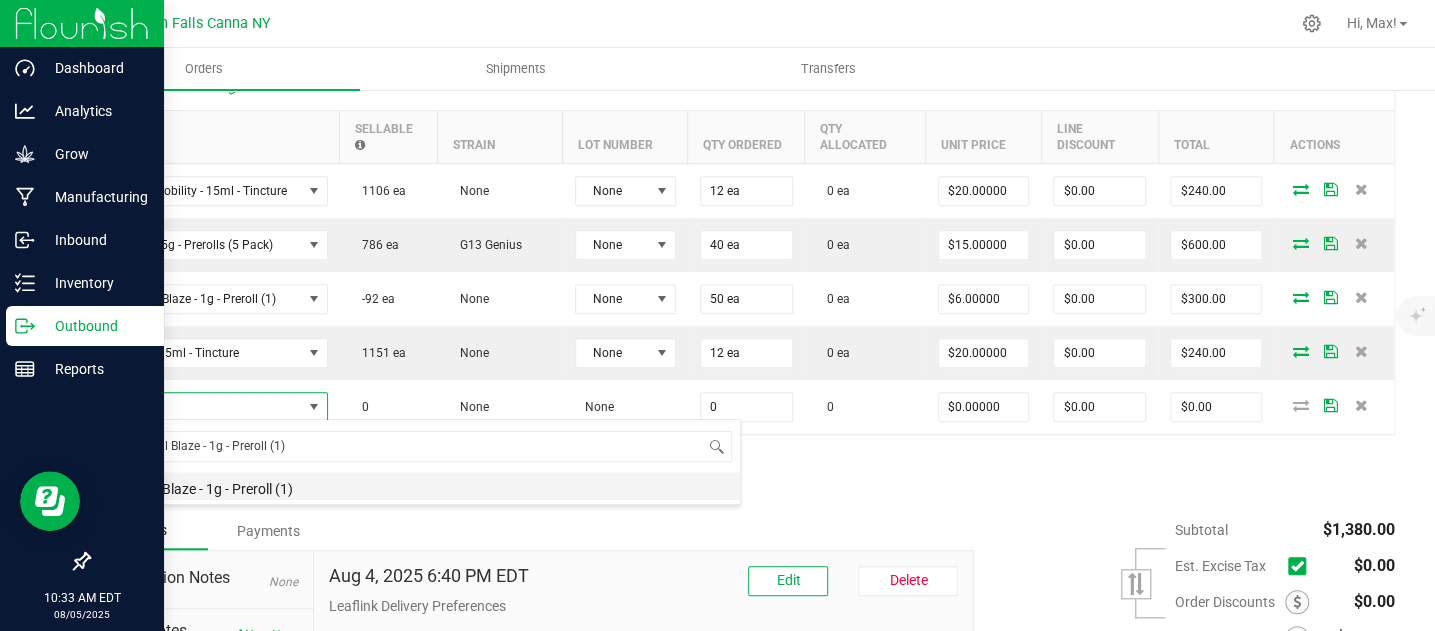 click on "Blissful Blaze - 1g - Preroll (1)" at bounding box center (421, 486) 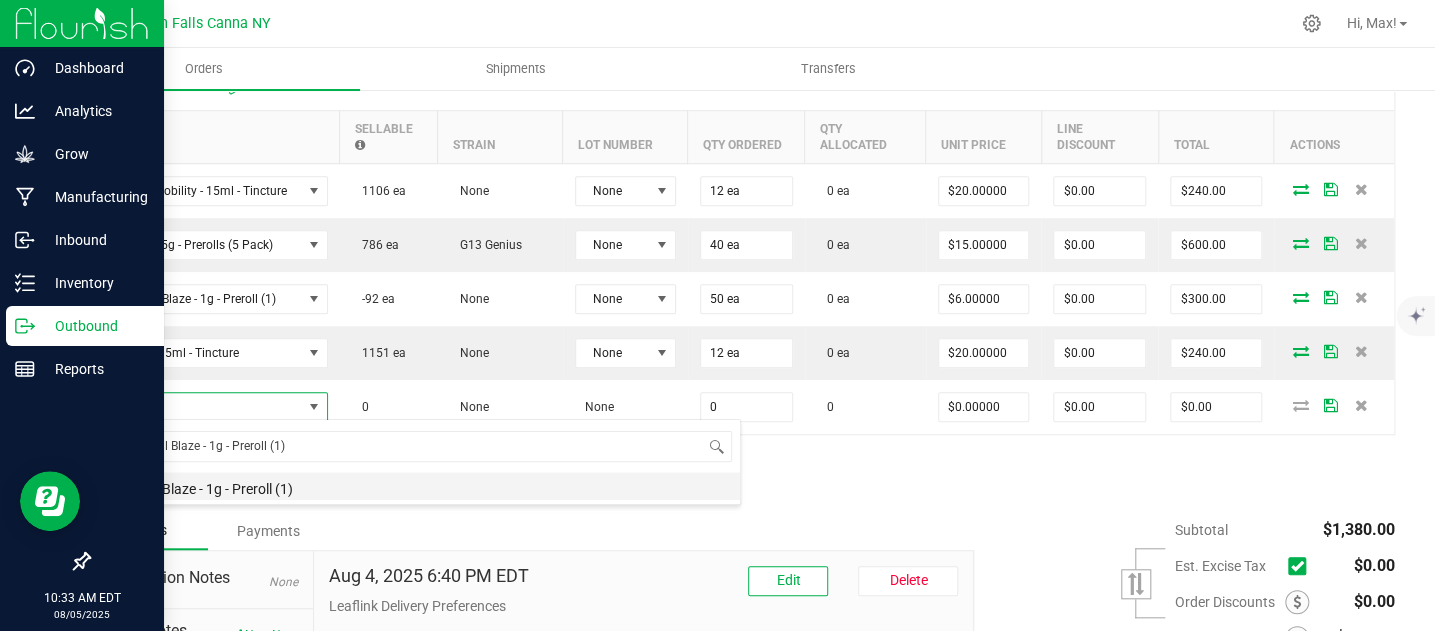 type on "0 ea" 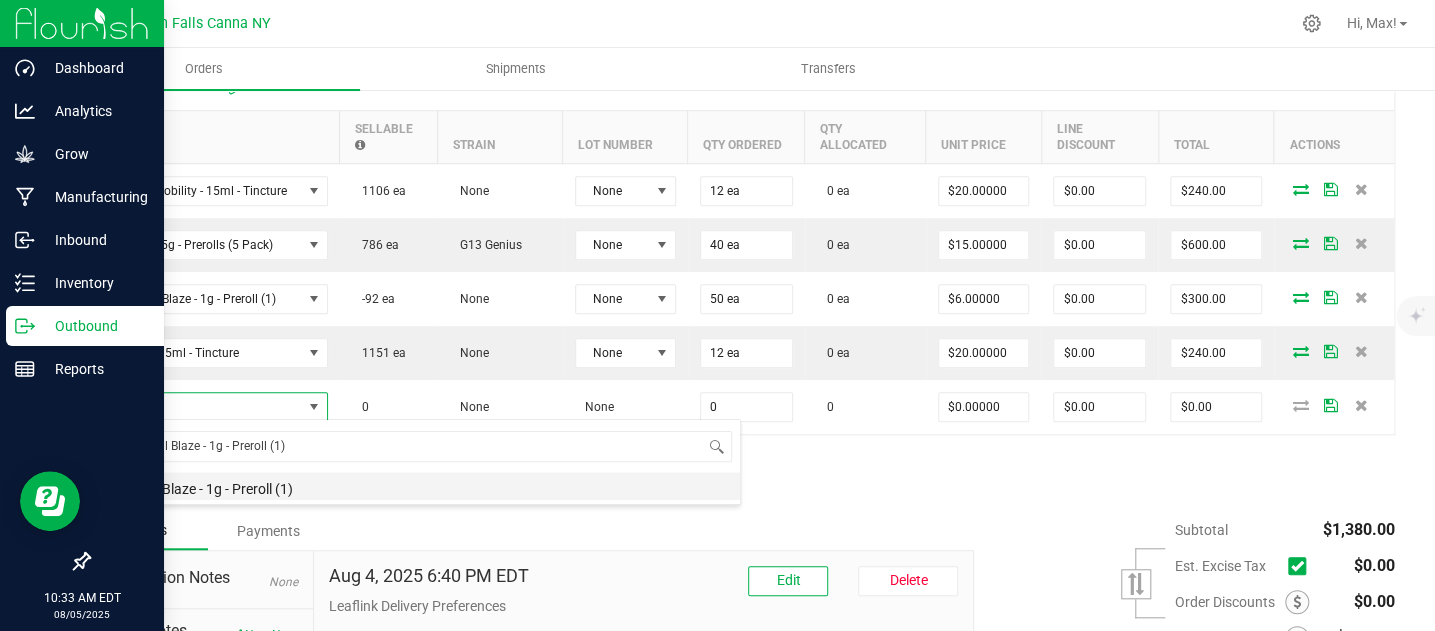 type on "$6.00000" 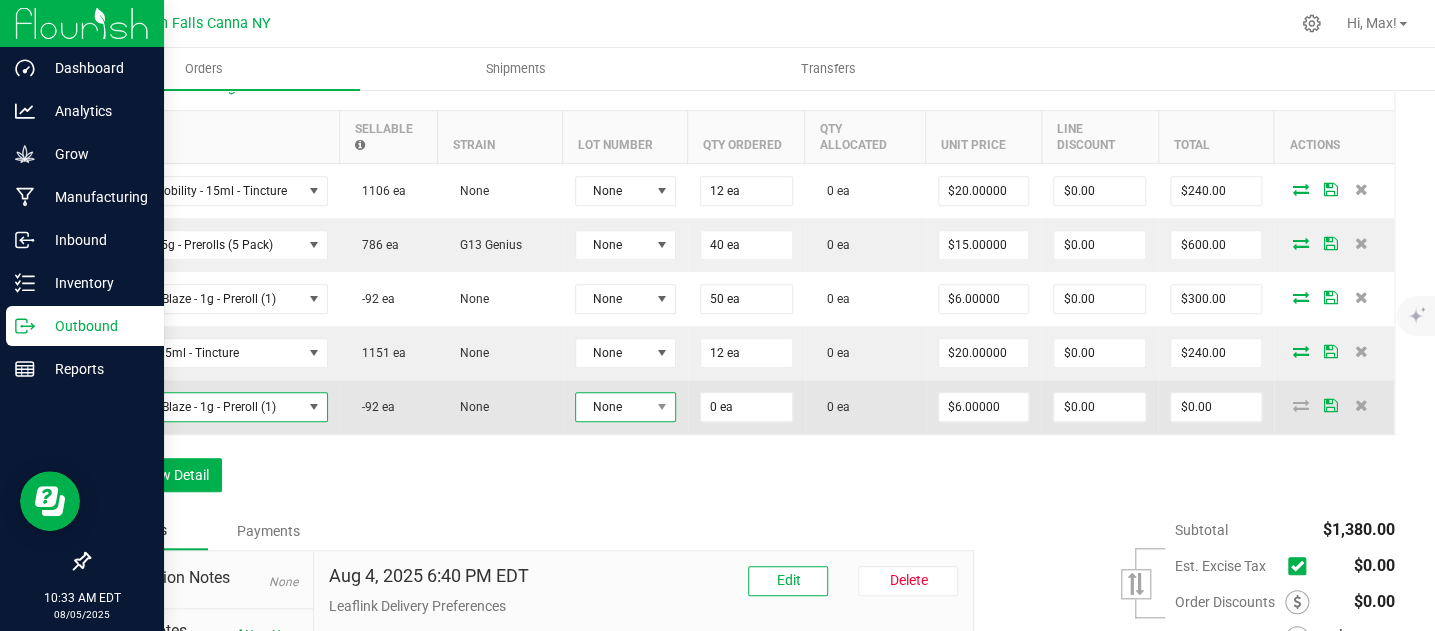click on "None" at bounding box center (613, 407) 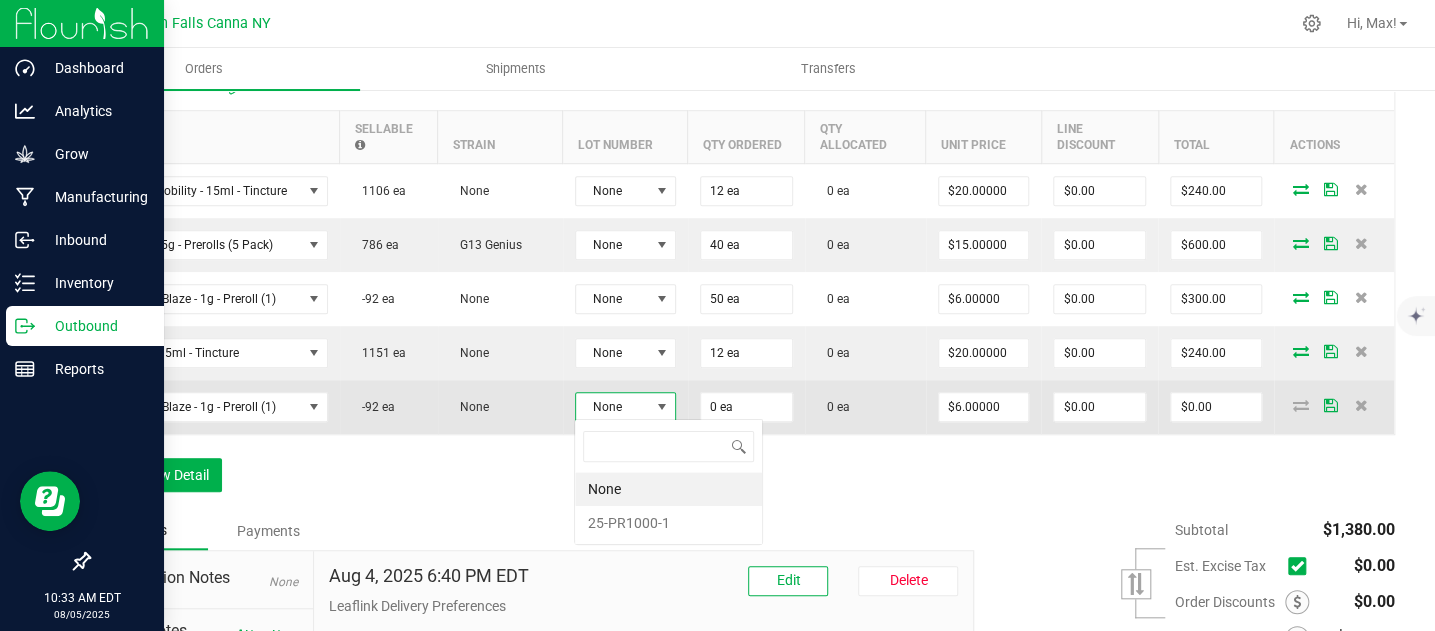 scroll, scrollTop: 99970, scrollLeft: 99898, axis: both 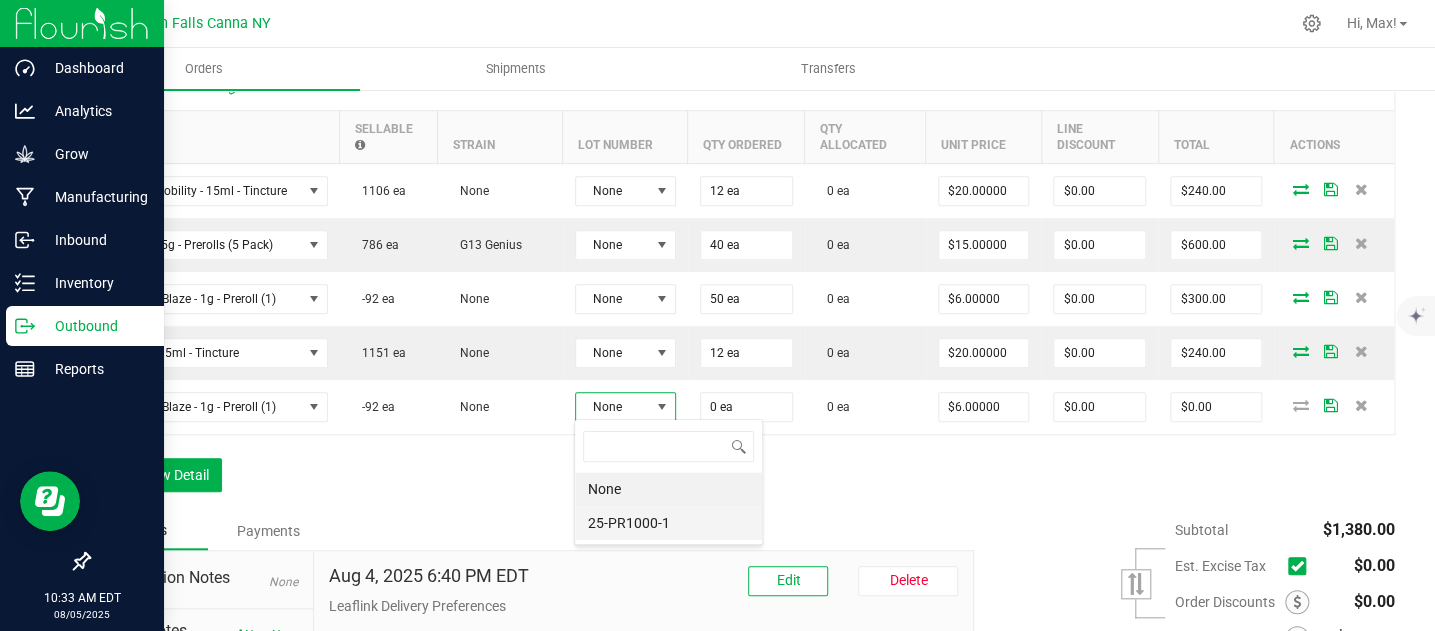 click on "25-PR1000-1" at bounding box center [668, 523] 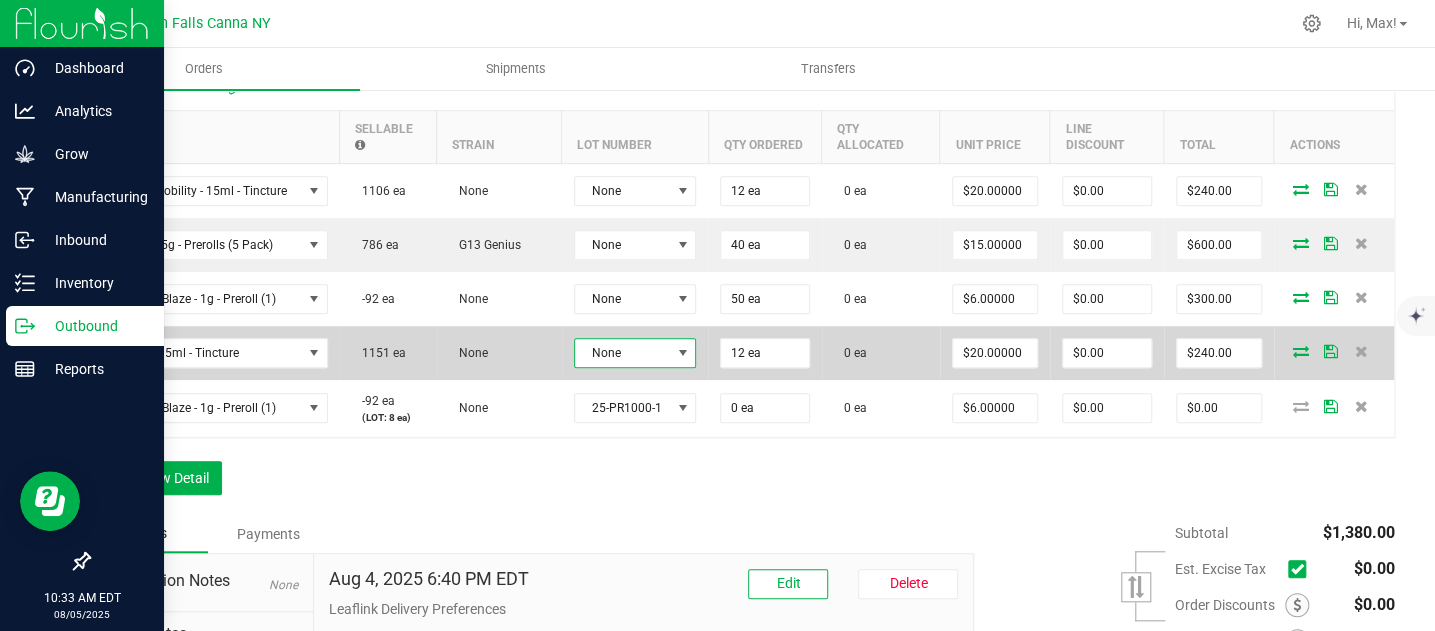 click on "None" at bounding box center [623, 353] 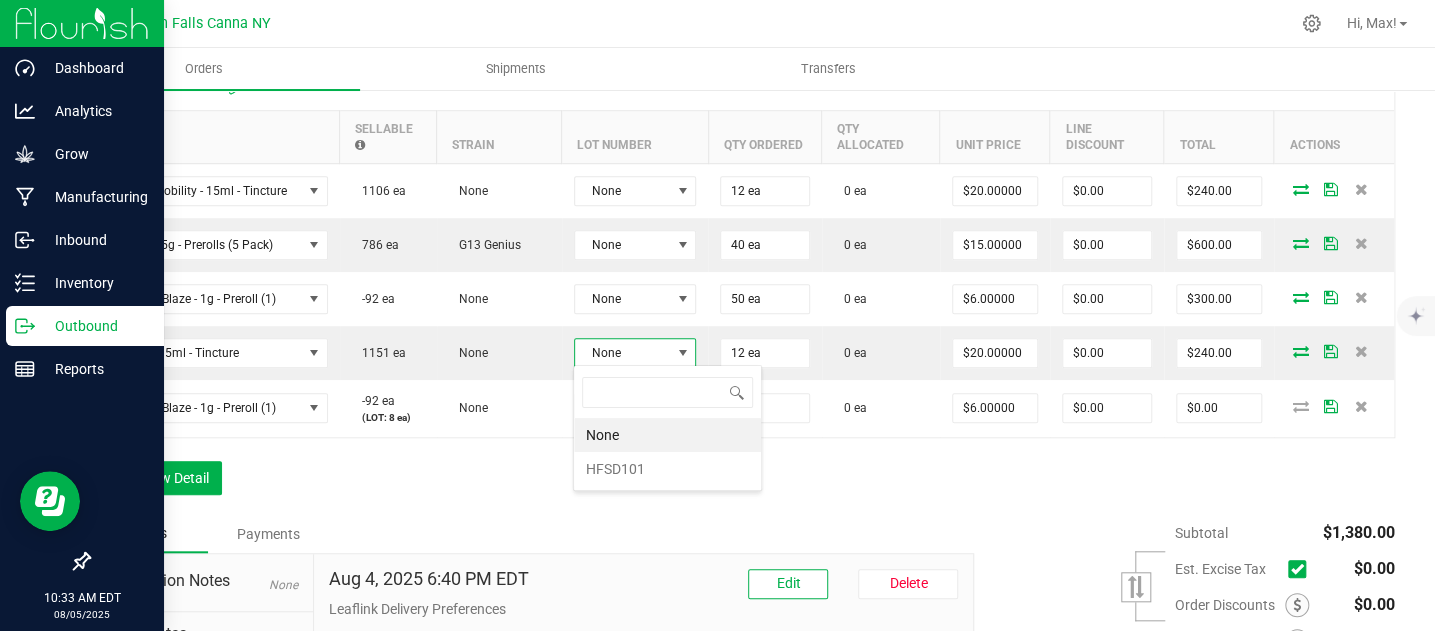 scroll, scrollTop: 99970, scrollLeft: 99879, axis: both 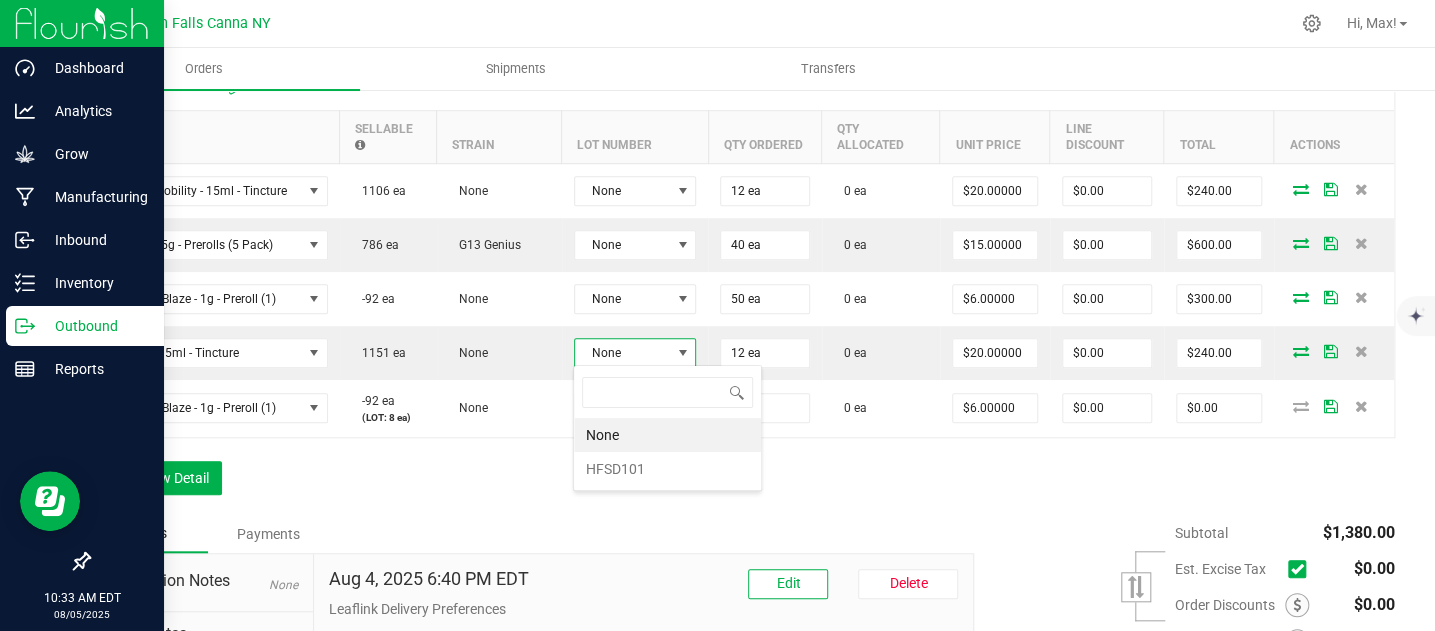click on "None HFSD101" at bounding box center (667, 428) 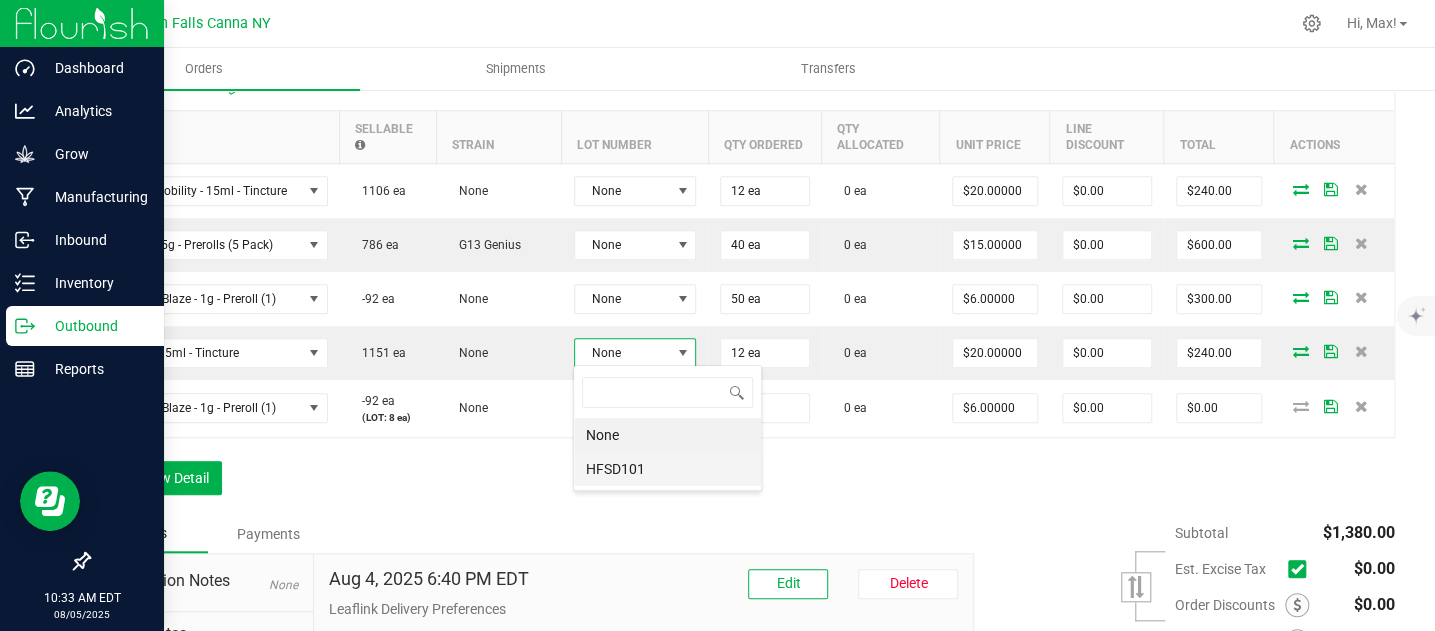click on "HFSD101" at bounding box center (667, 469) 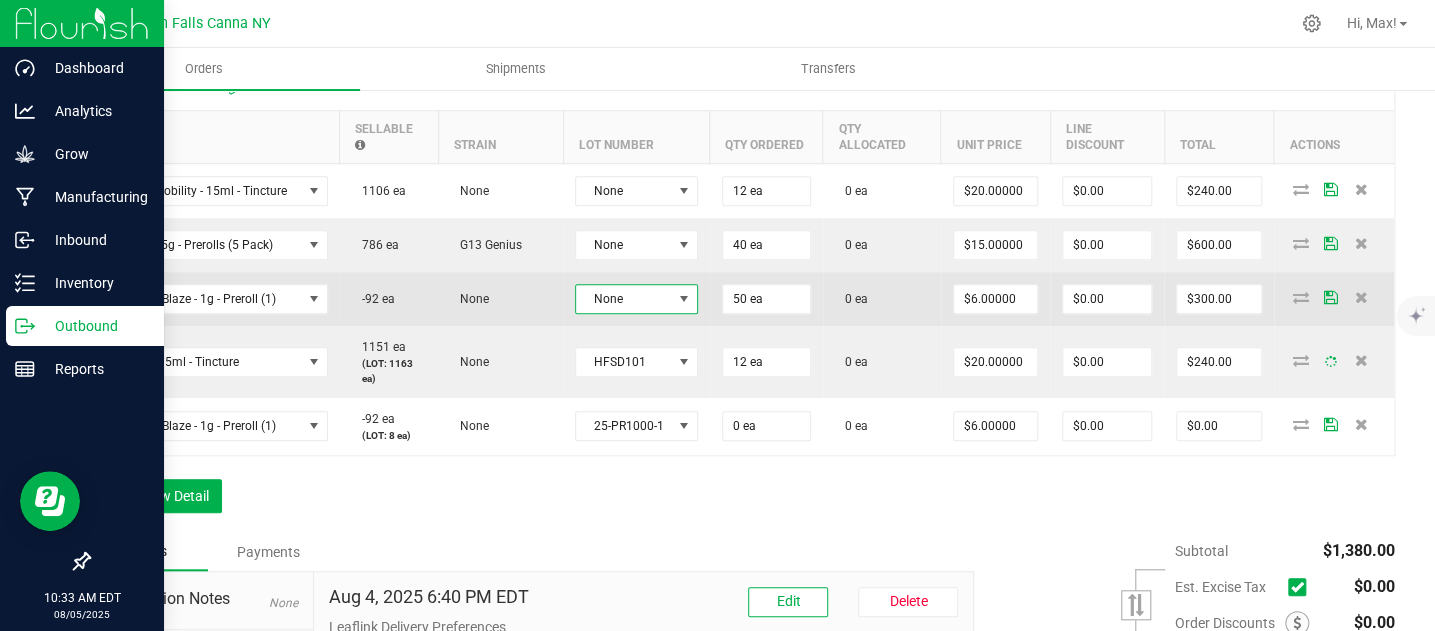 click on "None" at bounding box center (624, 299) 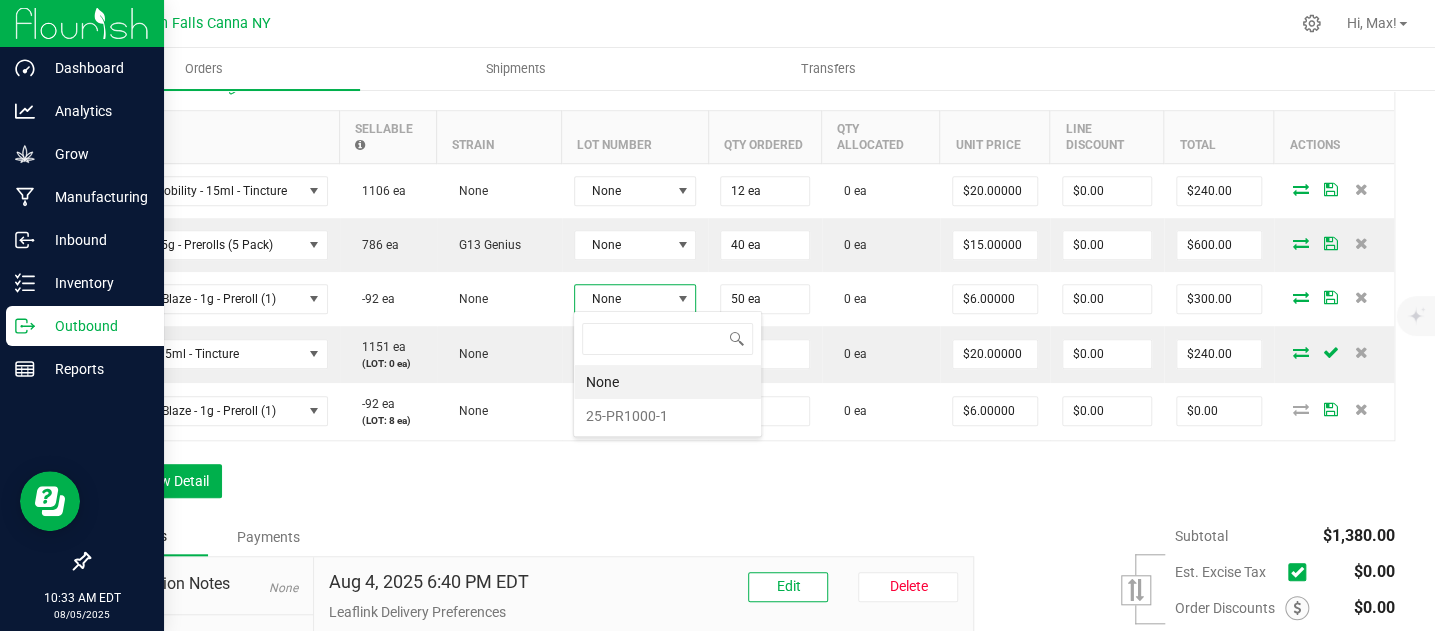 scroll, scrollTop: 99970, scrollLeft: 99879, axis: both 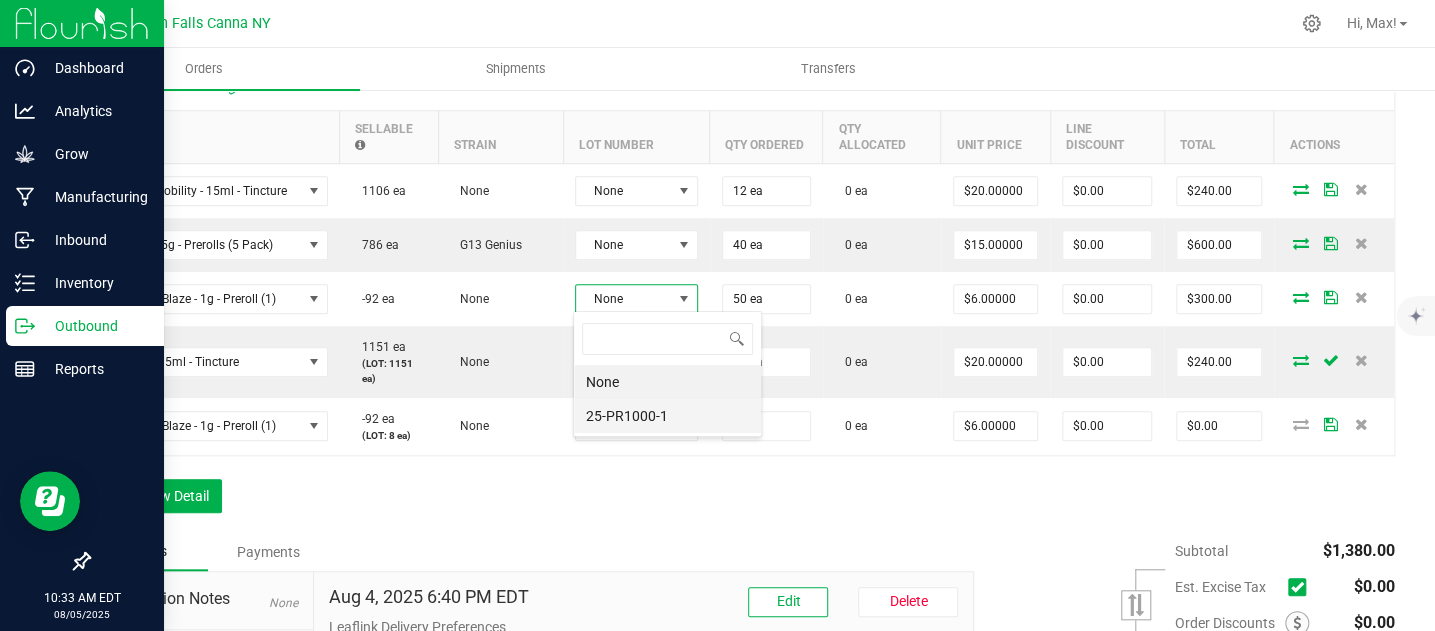 click on "25-PR1000-1" at bounding box center [667, 416] 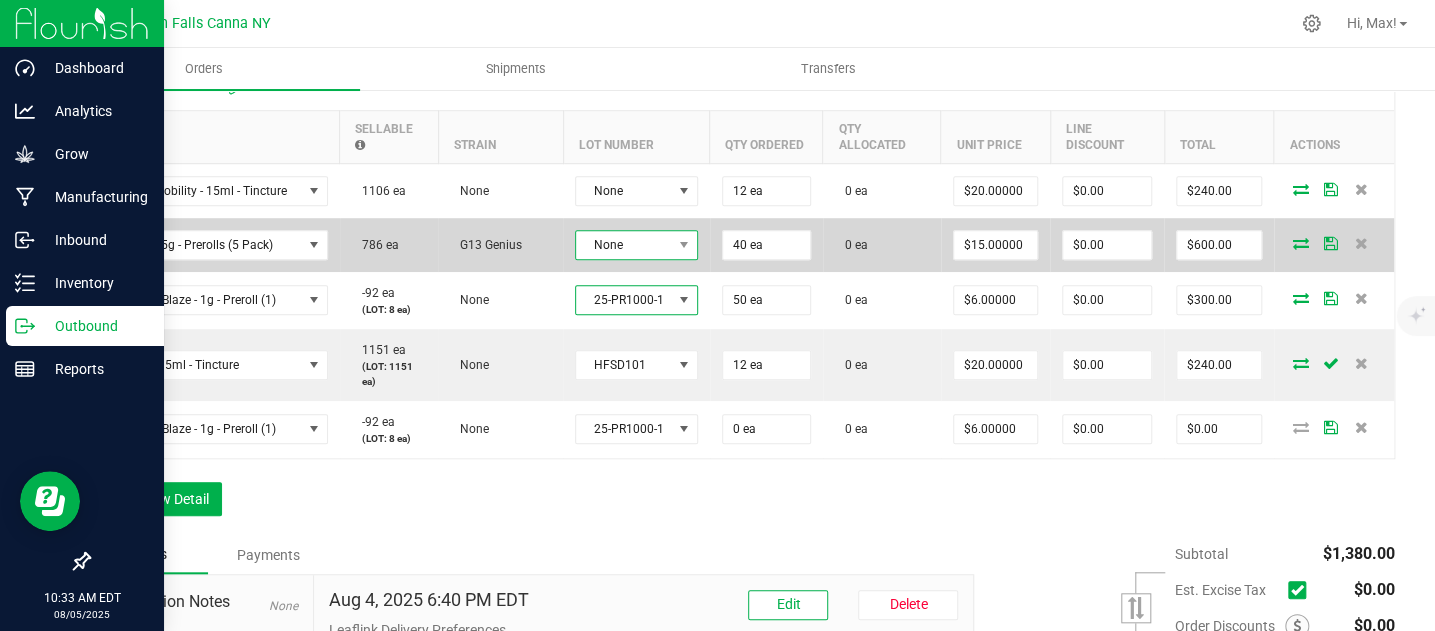 click on "None" at bounding box center (624, 245) 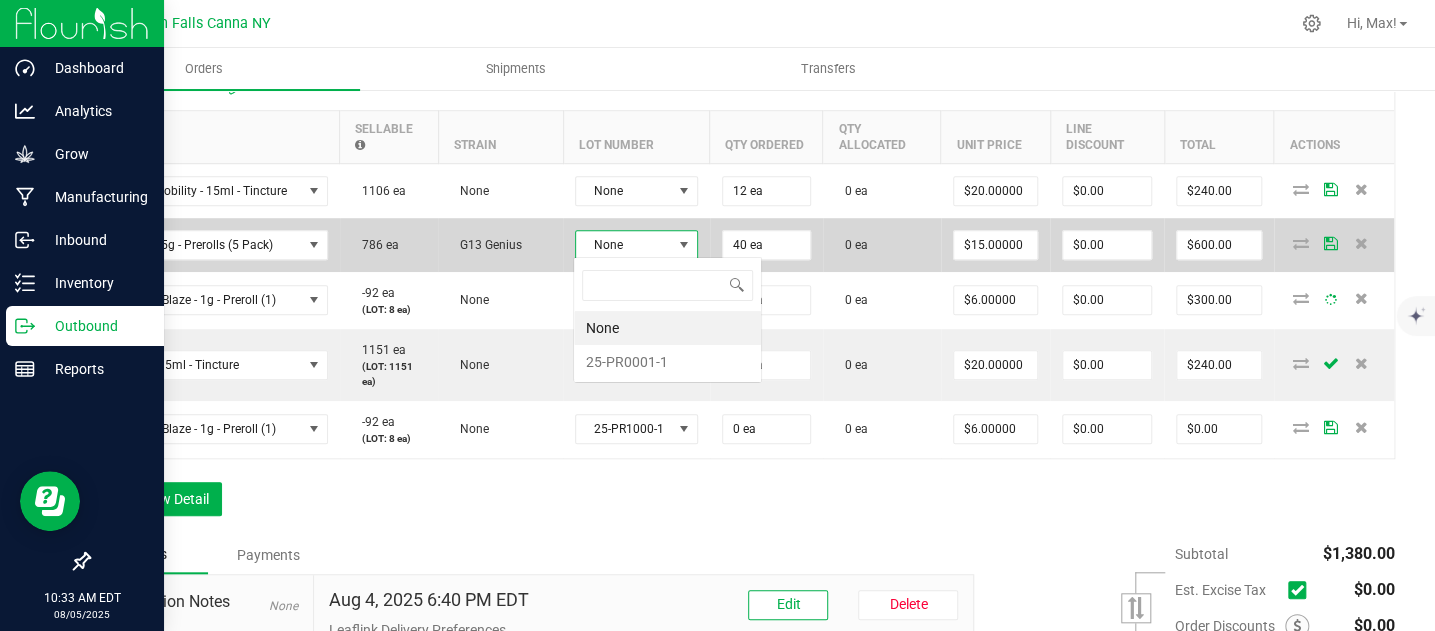scroll, scrollTop: 99970, scrollLeft: 99879, axis: both 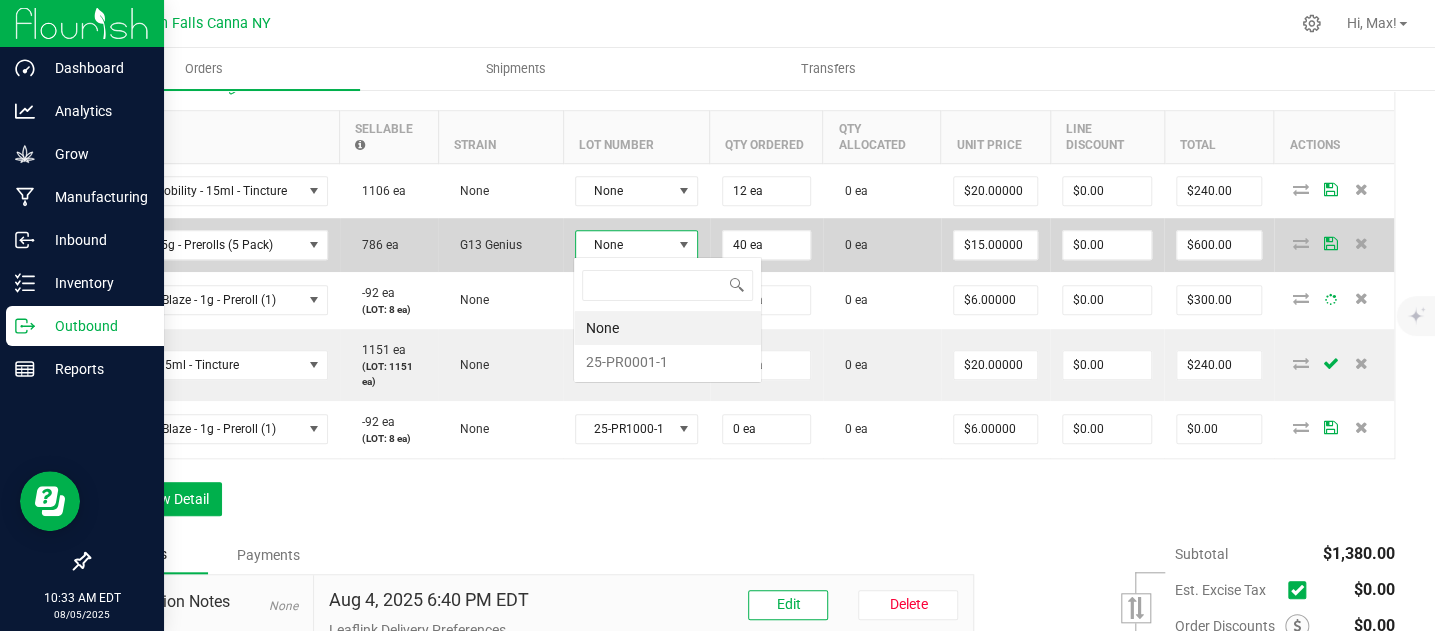 click on "None" at bounding box center [624, 245] 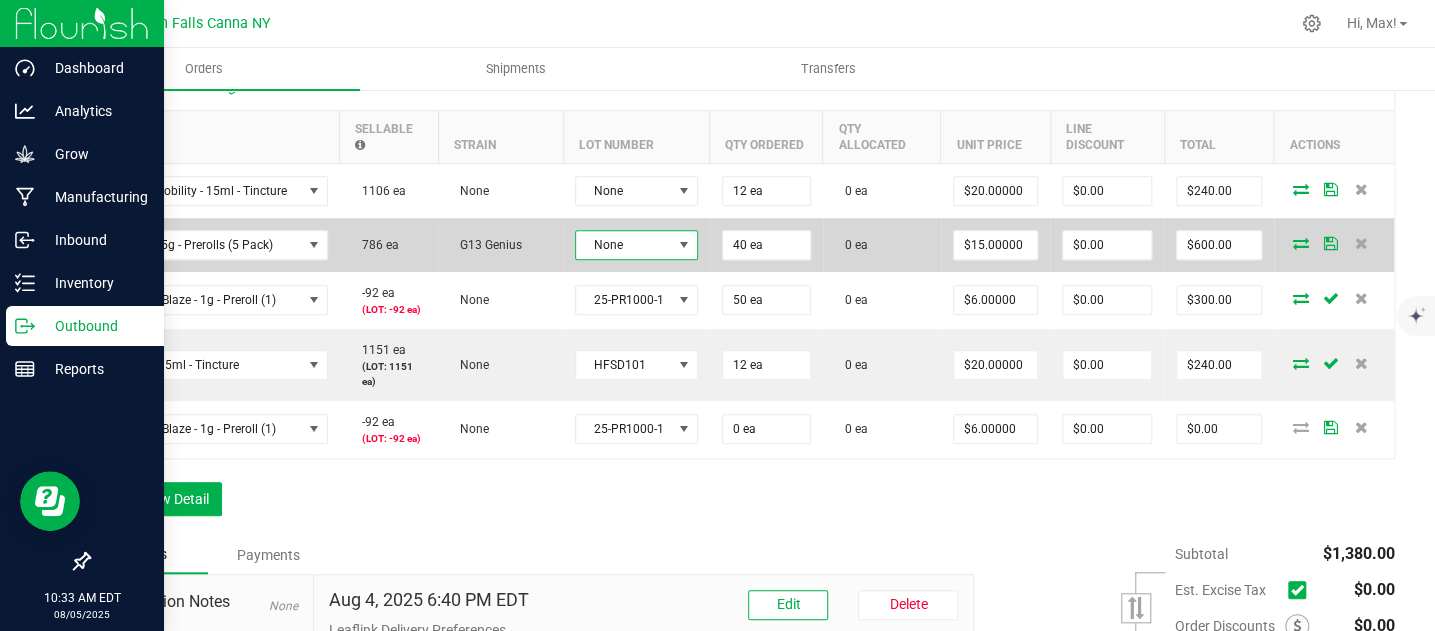 click on "None" at bounding box center (624, 245) 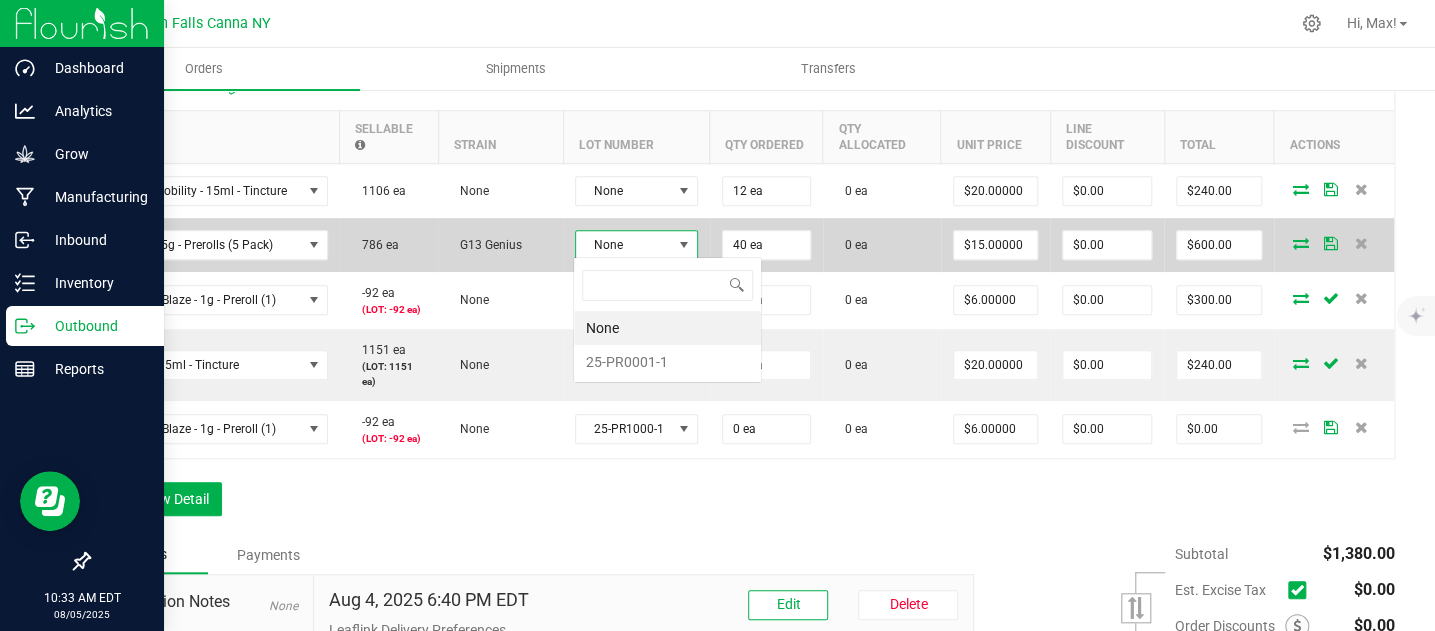 scroll, scrollTop: 99970, scrollLeft: 99879, axis: both 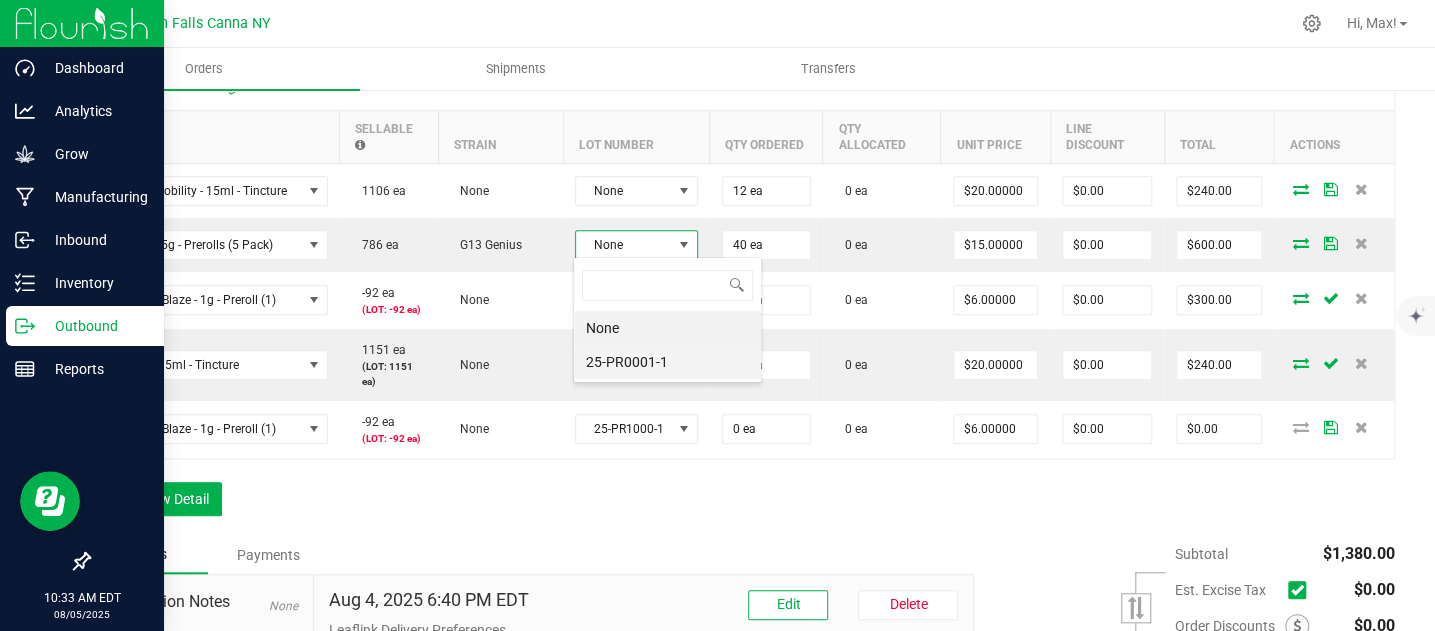 click on "25-PR0001-1" at bounding box center [667, 362] 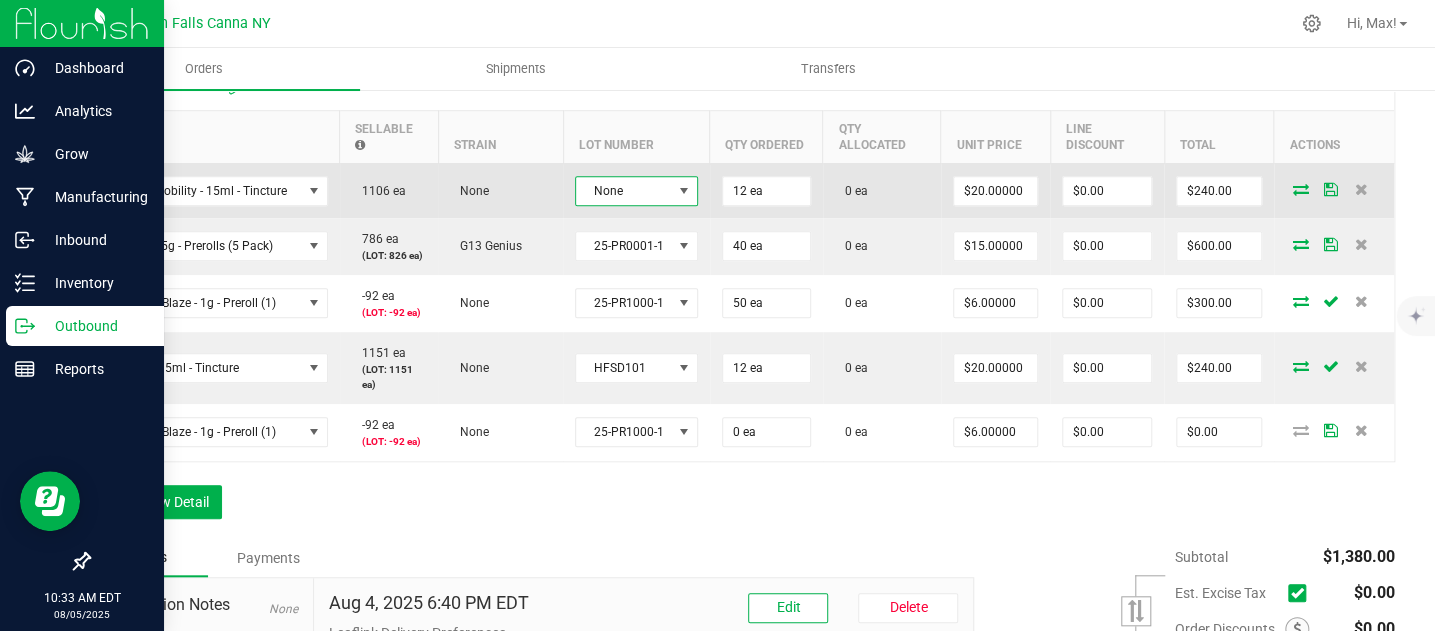 drag, startPoint x: 640, startPoint y: 185, endPoint x: 640, endPoint y: 196, distance: 11 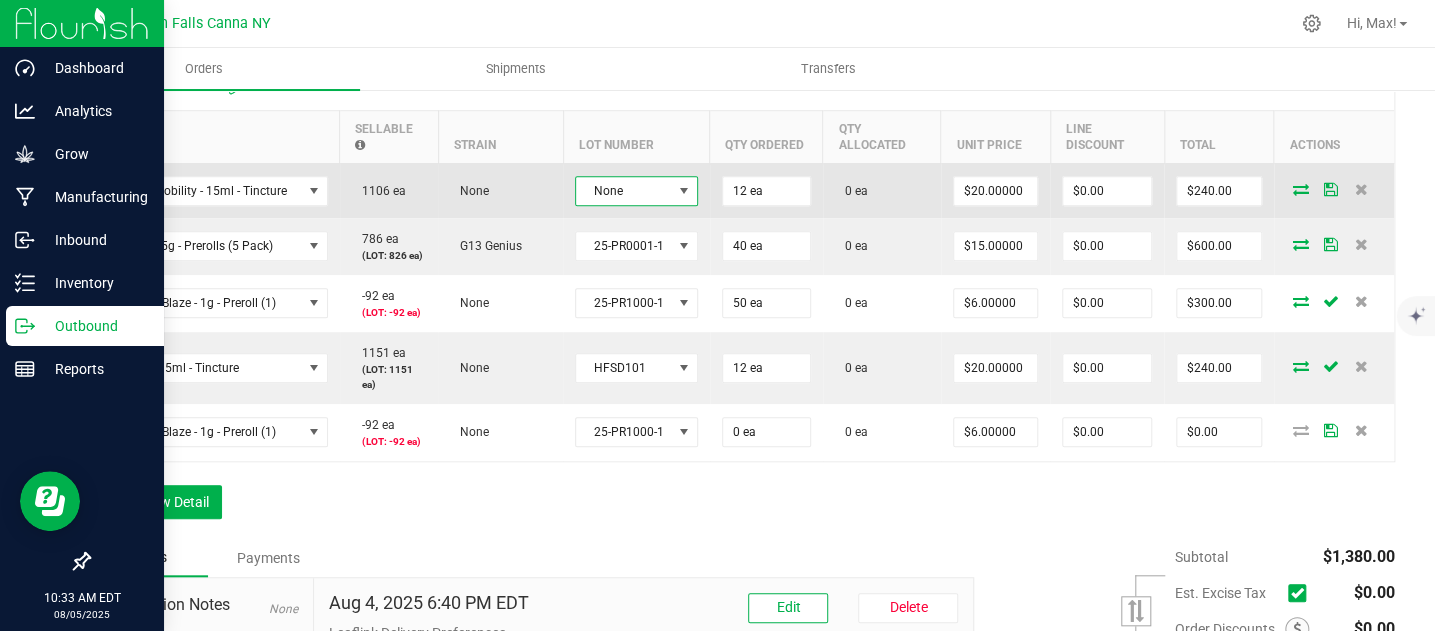 click on "None" at bounding box center [624, 191] 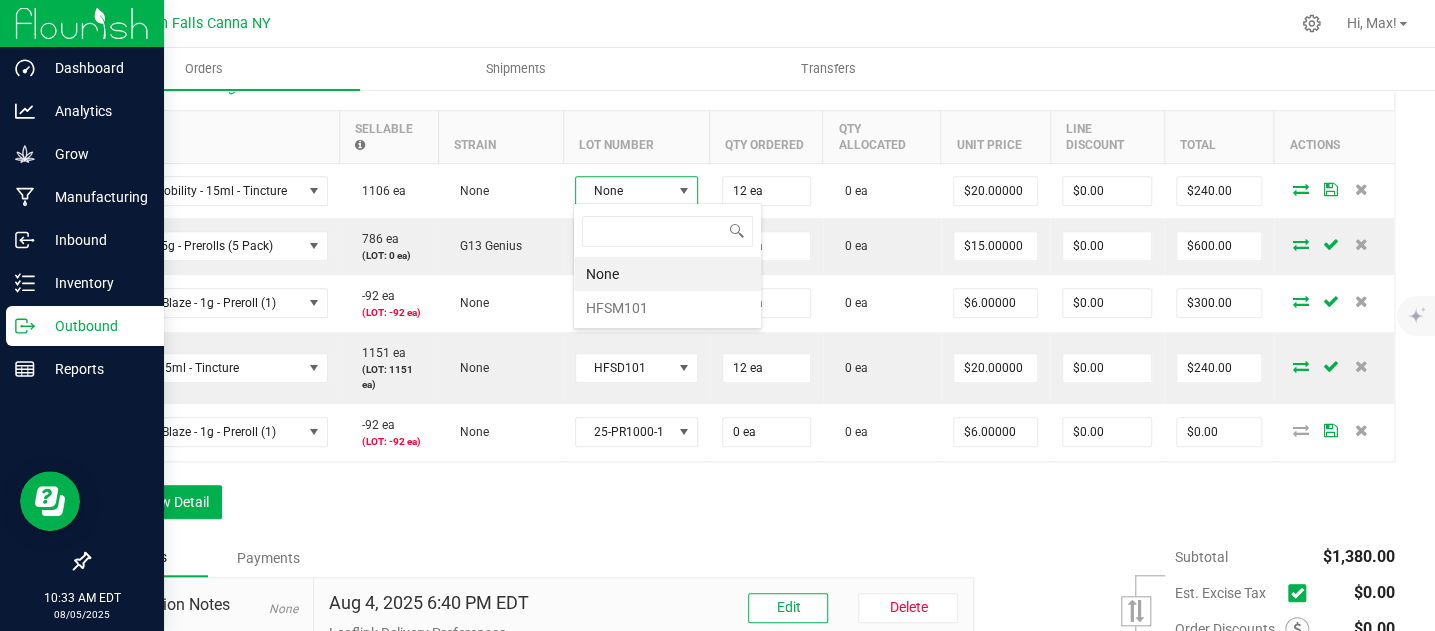 scroll, scrollTop: 99970, scrollLeft: 99879, axis: both 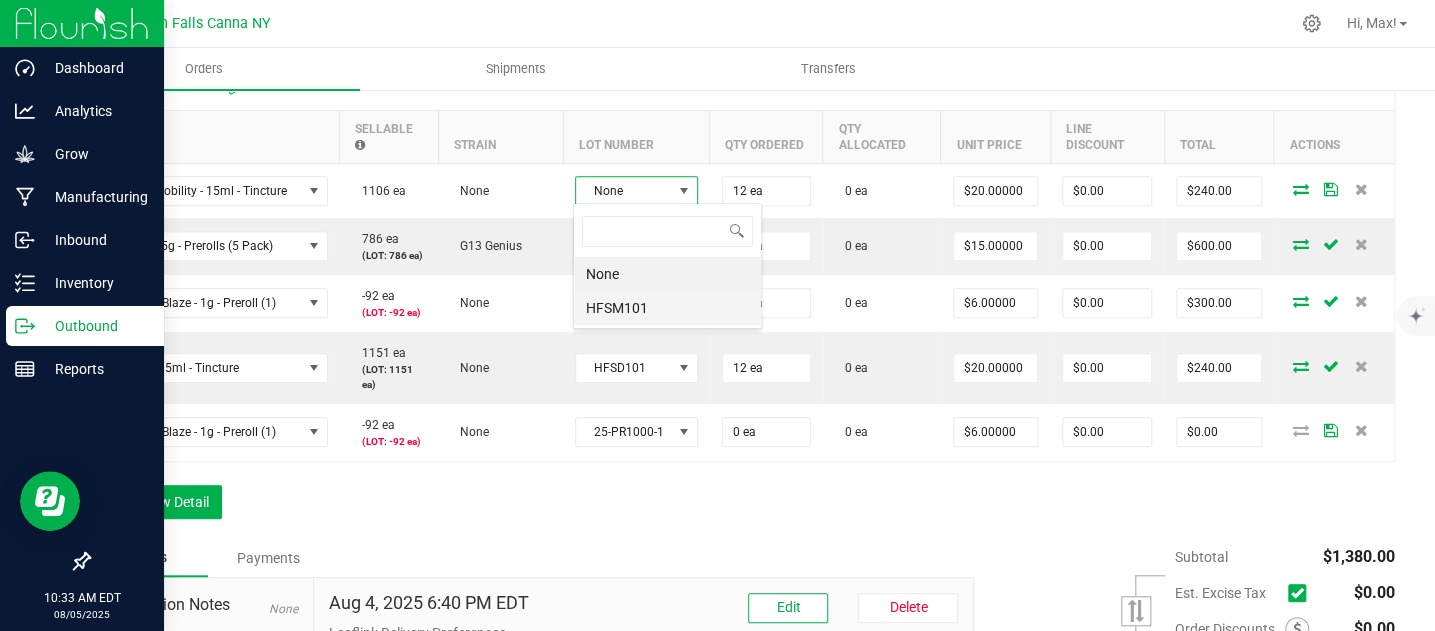 click on "HFSM101" at bounding box center [667, 308] 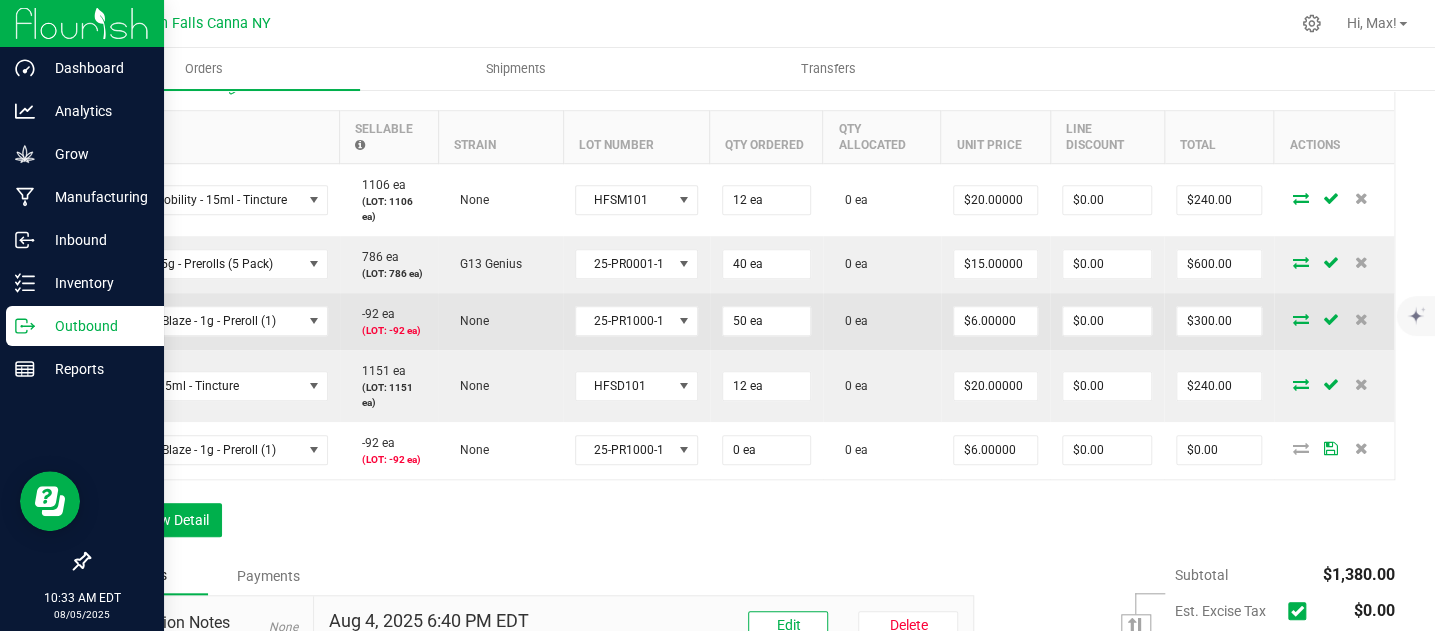 click on "0 ea" at bounding box center [882, 321] 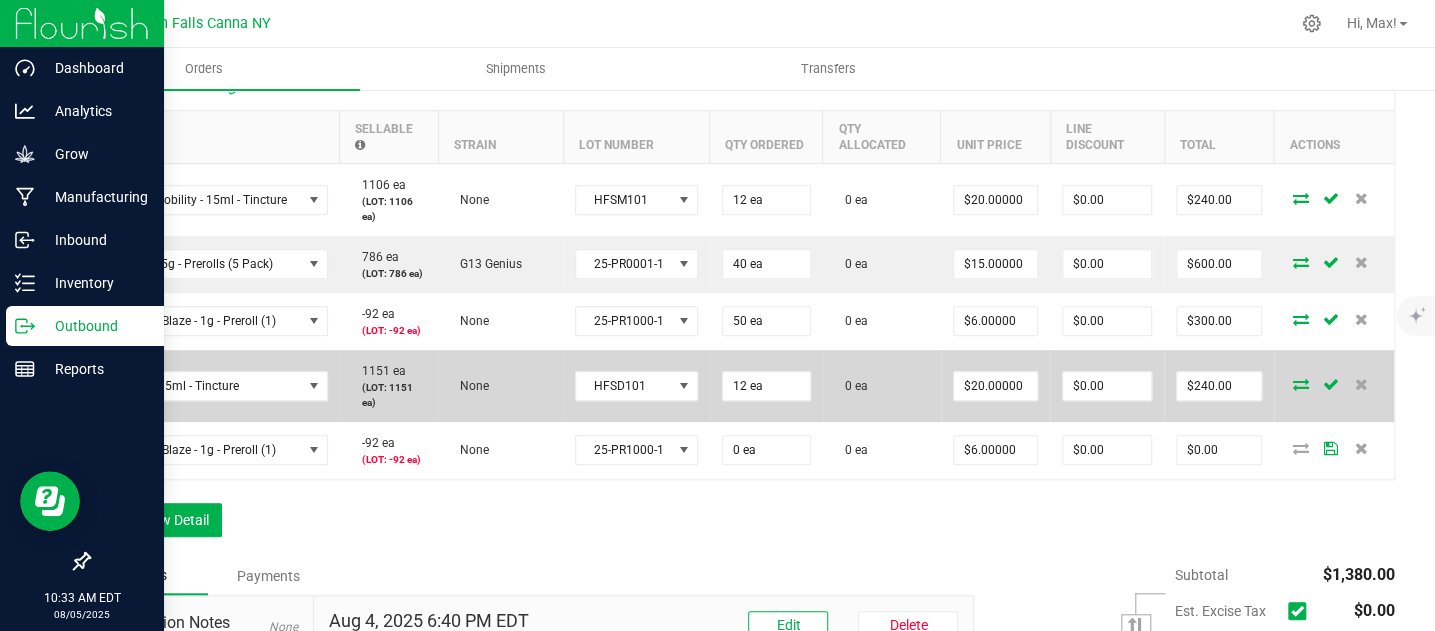 click on "0 ea" at bounding box center (882, 386) 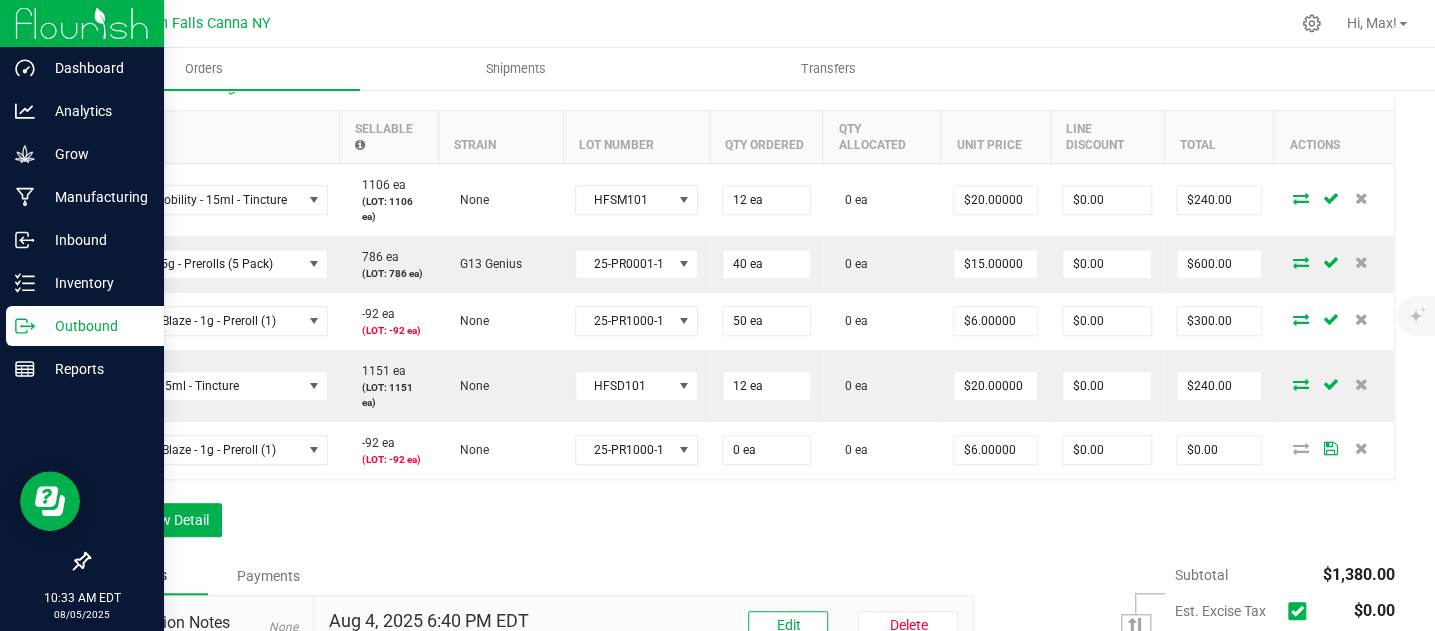 click on "Order Details Print All Labels Item  Sellable  Strain  Lot Number  Qty Ordered Qty Allocated Unit Price Line Discount Total Actions Super Mobility - 15ml - Tincture  1106 ea   (LOT: 1106 ea)   None  HFSM101 12 ea  0 ea  $20.00000 $0.00 $240.00 G13 - 3.5g - Prerolls (5 Pack)  786 ea   (LOT: 786 ea)   G13 Genius  25-PR0001-1 40 ea  0 ea  $15.00000 $0.00 $600.00 Blissful Blaze - 1g - Preroll (1)  -92 ea   (LOT: -92 ea)   None  25-PR1000-1 50 ea  0 ea  $6.00000 $0.00 $300.00 Sleep - 15ml - Tincture  1151 ea   (LOT: 1151 ea)   None  HFSD101 12 ea  0 ea  $20.00000 $0.00 $240.00 Blissful Blaze - 1g - Preroll (1)  -92 ea   (LOT: -92 ea)   None  25-PR1000-1 0 ea  0 ea  $6.00000 $0.00 $0.00
Add New Detail" at bounding box center (741, 308) 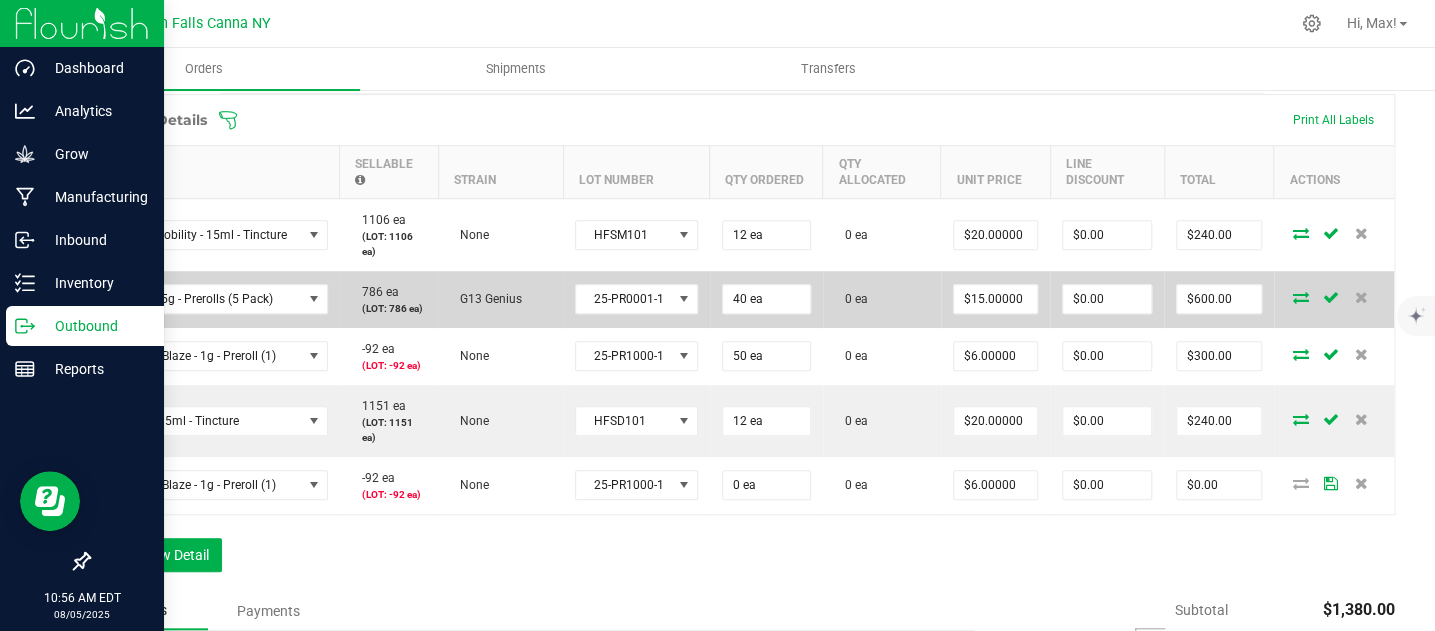 scroll, scrollTop: 555, scrollLeft: 0, axis: vertical 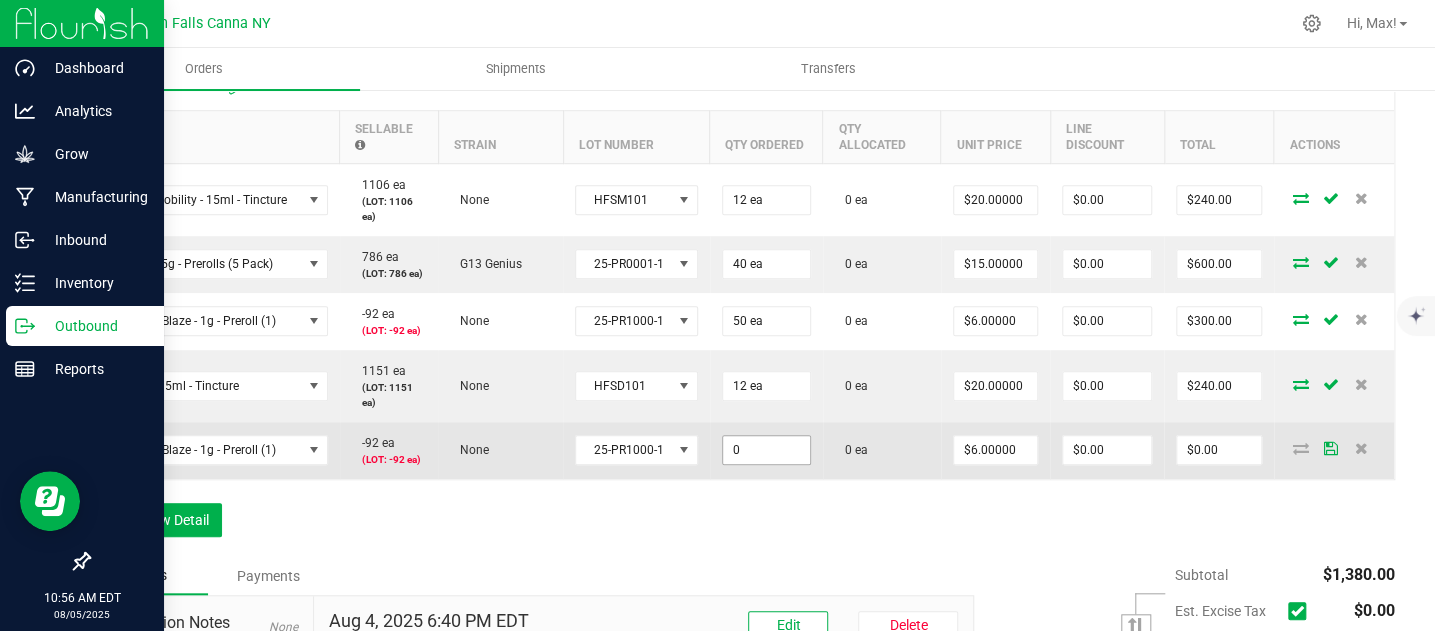 click on "0" at bounding box center (766, 450) 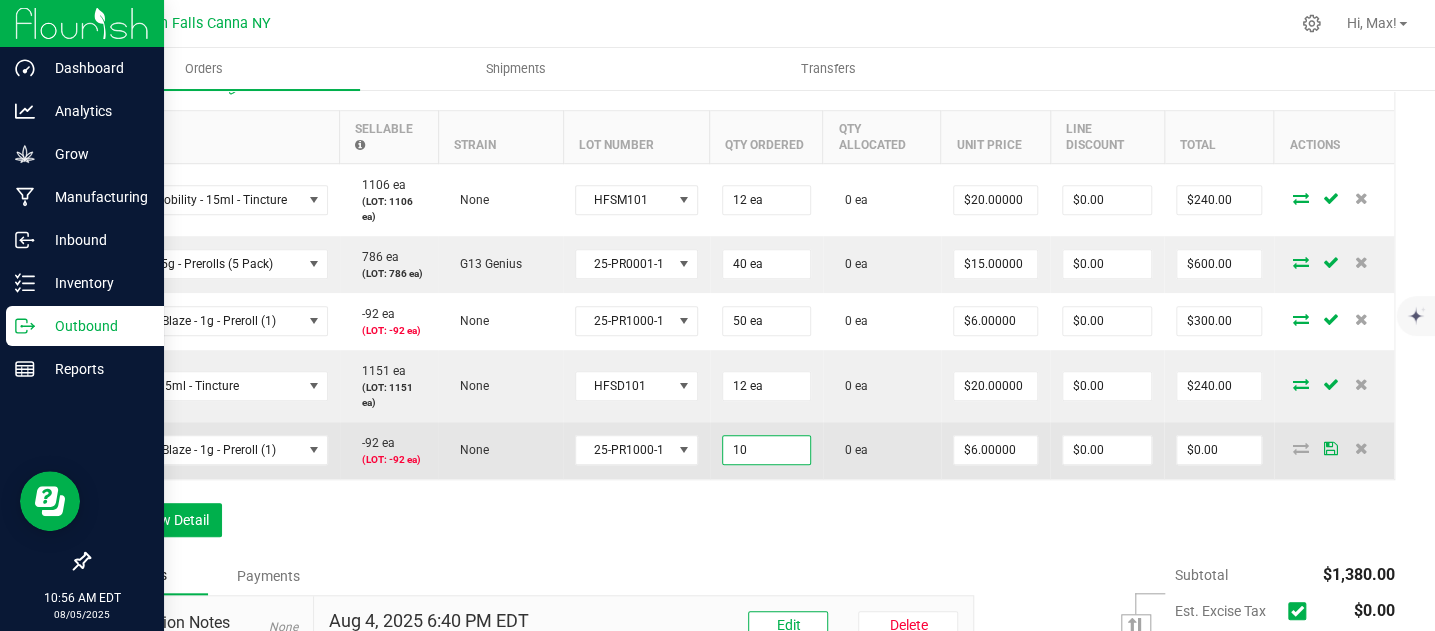 type on "10 ea" 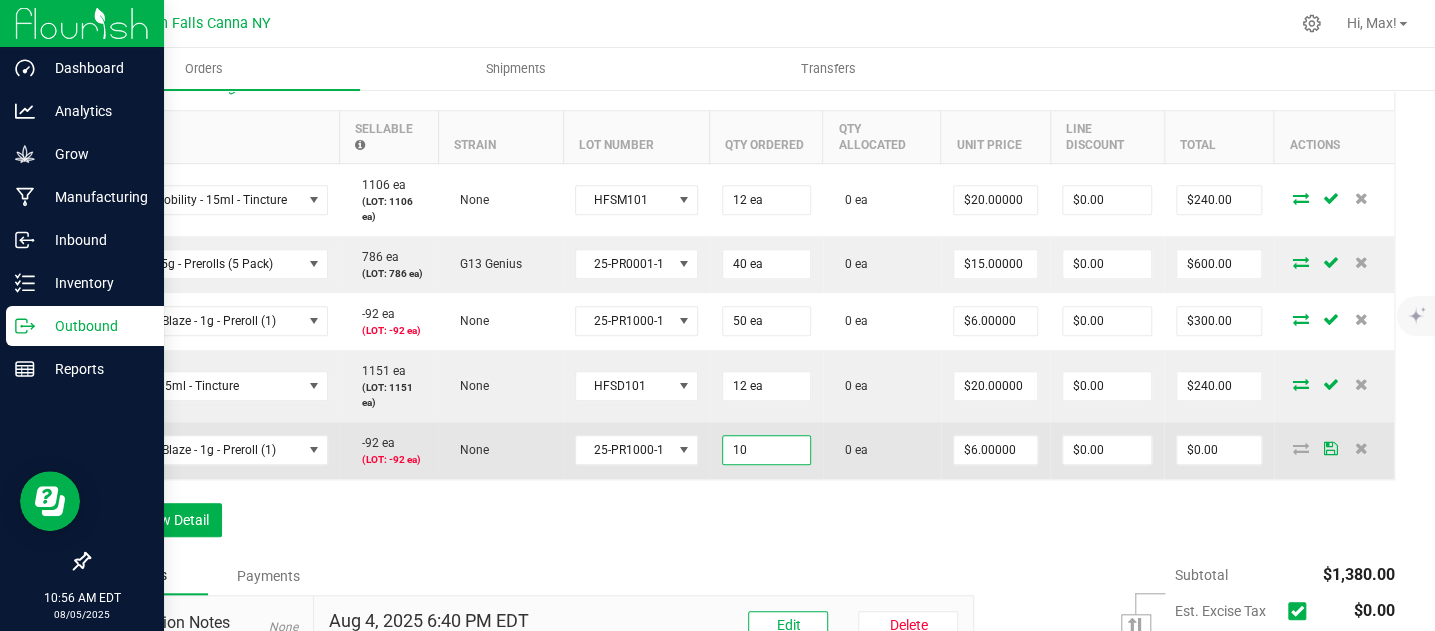 type on "$60.00" 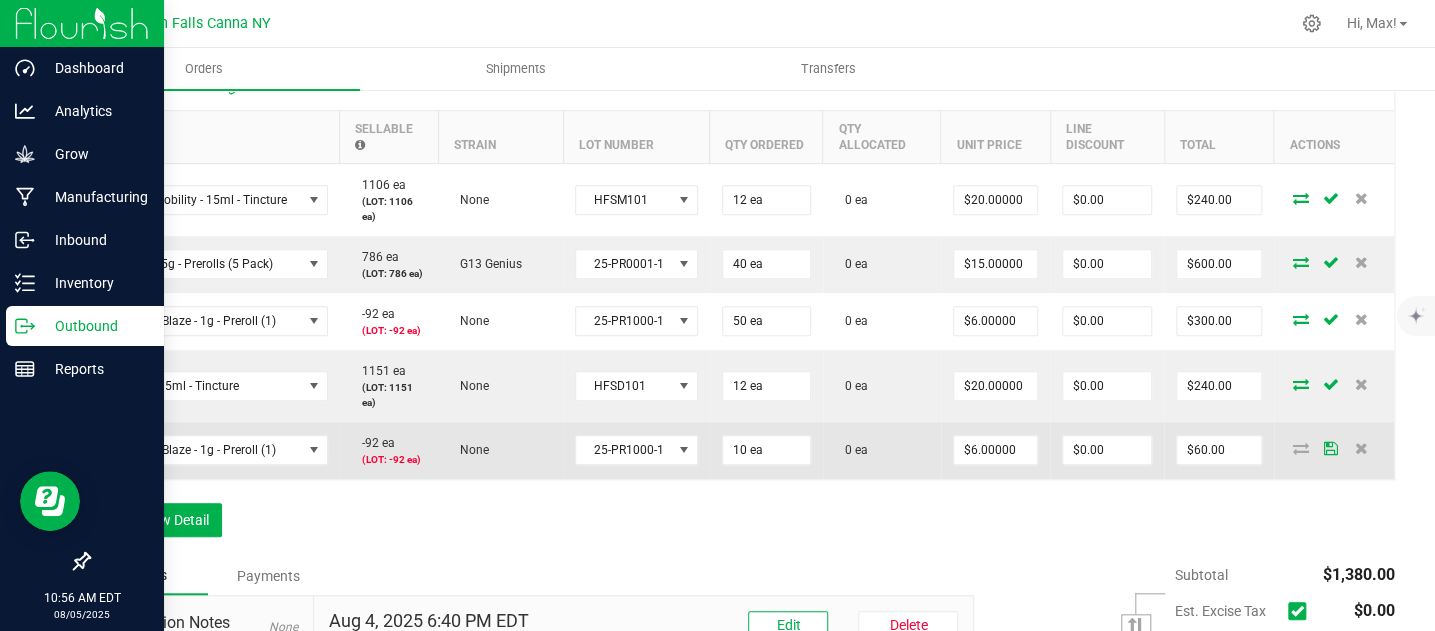 click on "0 ea" at bounding box center [851, 450] 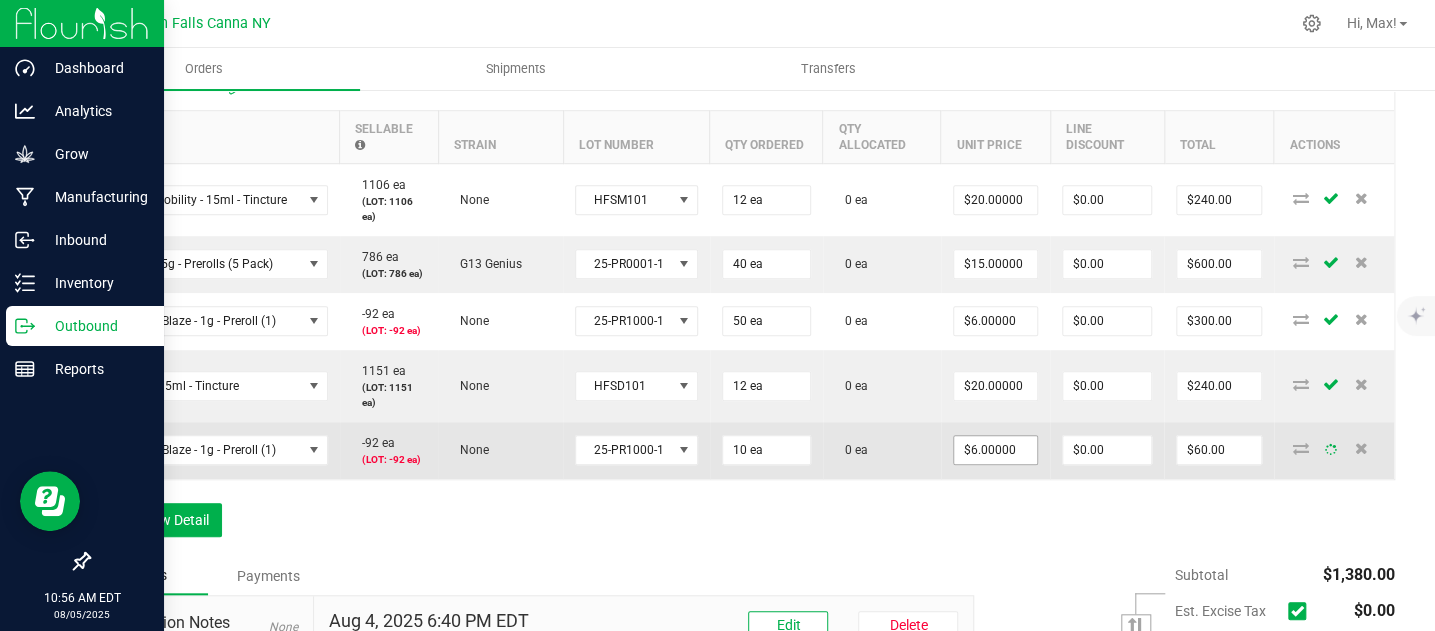 type on "6" 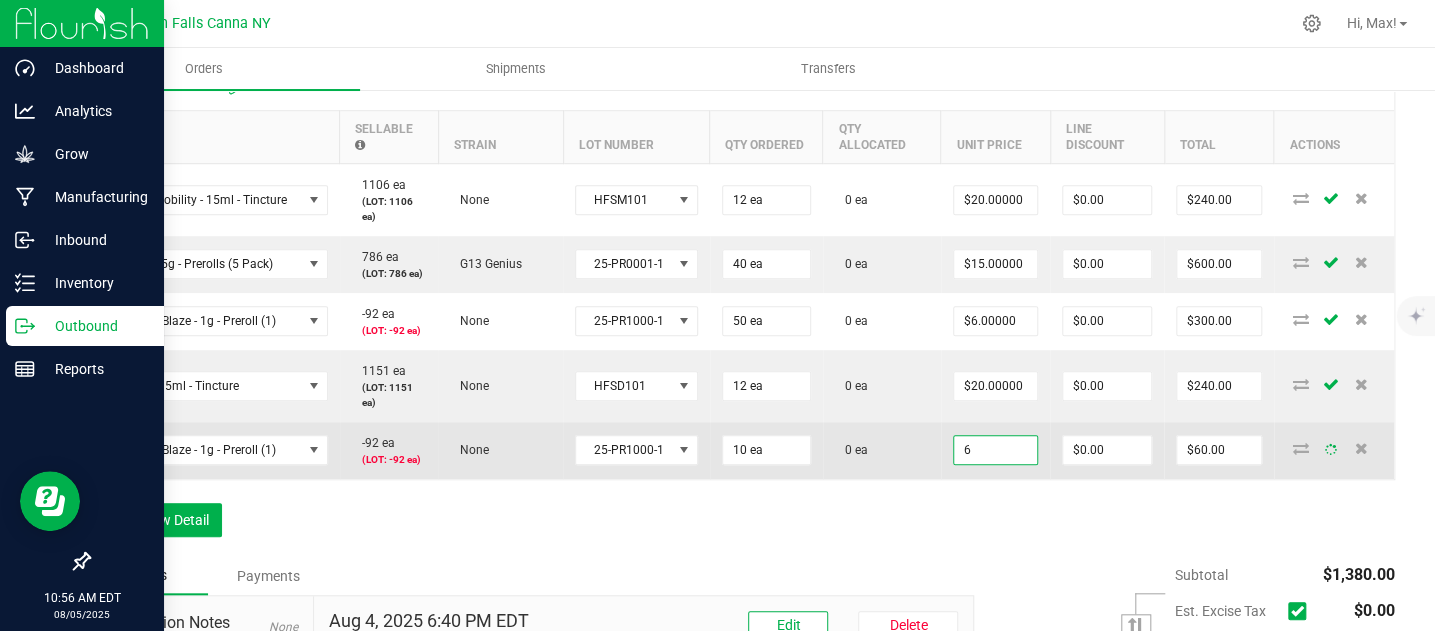 click on "6" at bounding box center (995, 450) 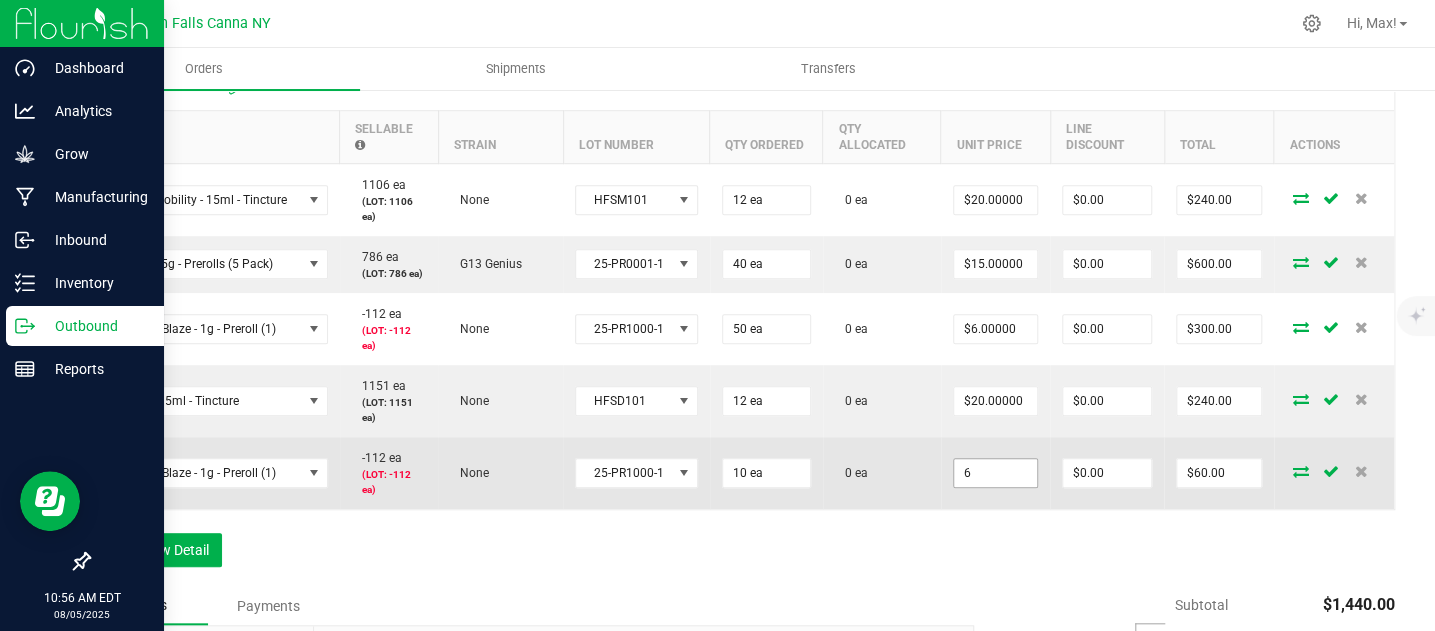 click on "6" at bounding box center (995, 473) 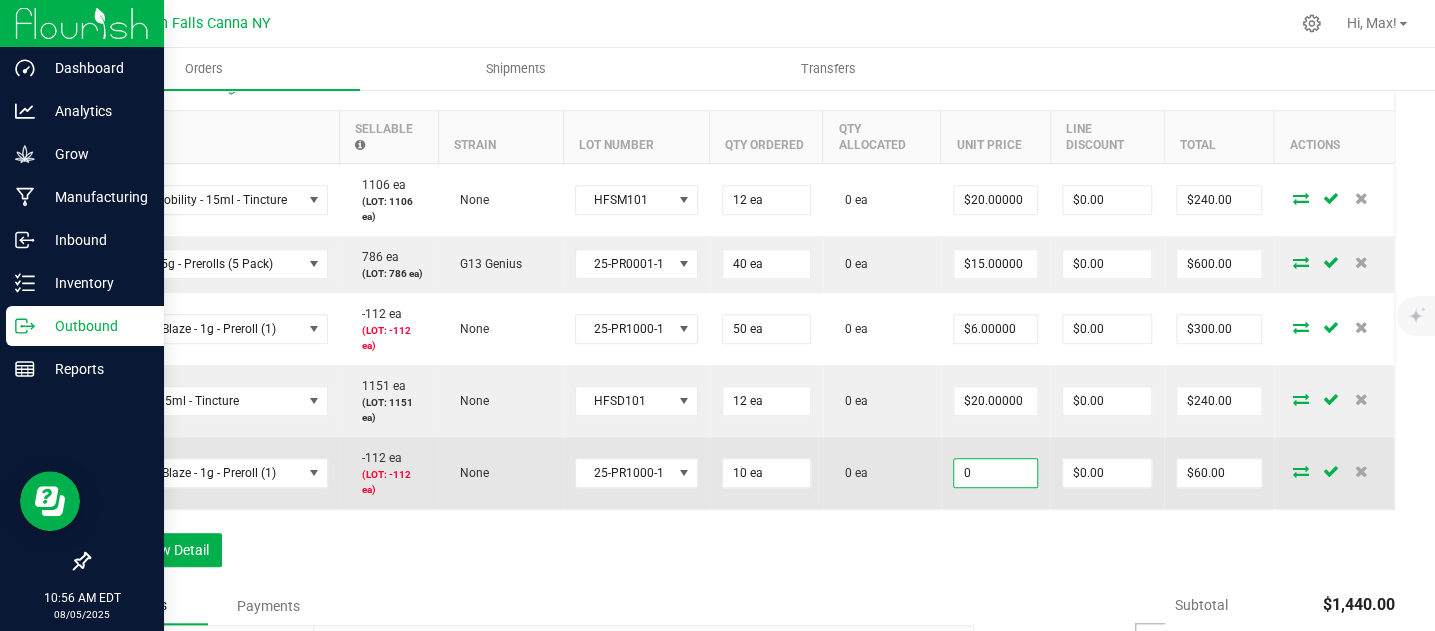 type on "$0.00000" 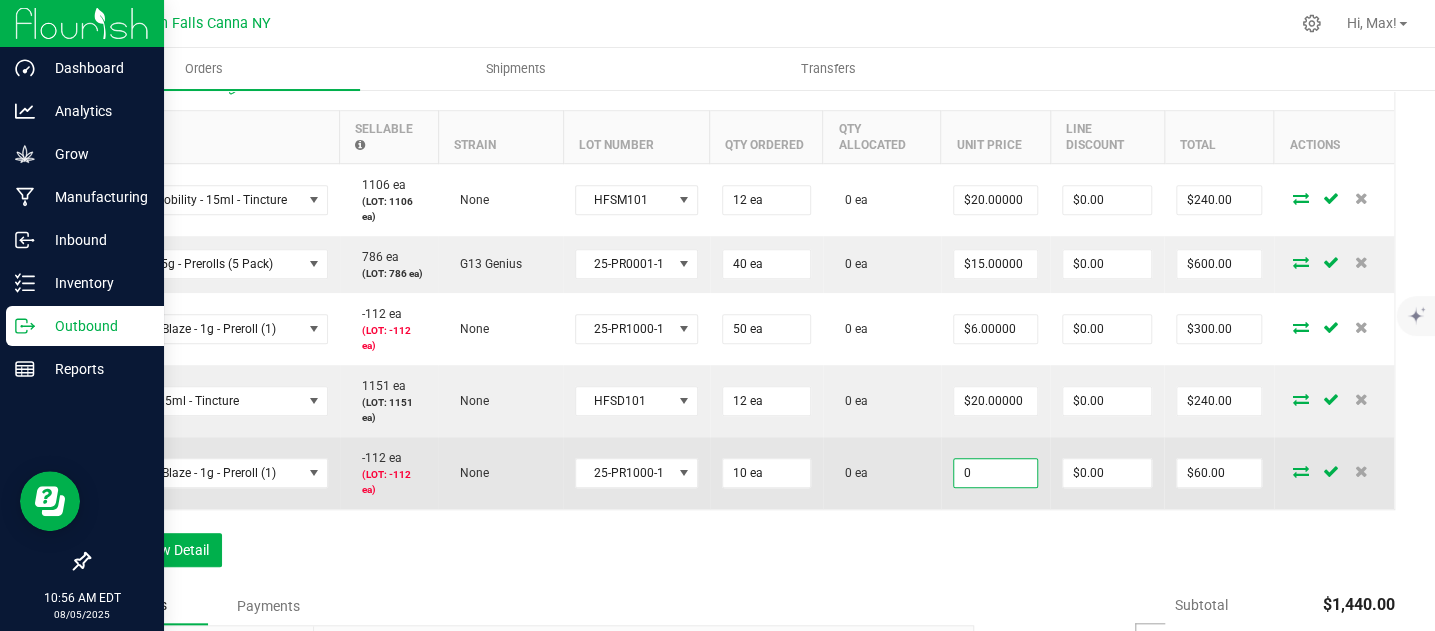type on "$0.00" 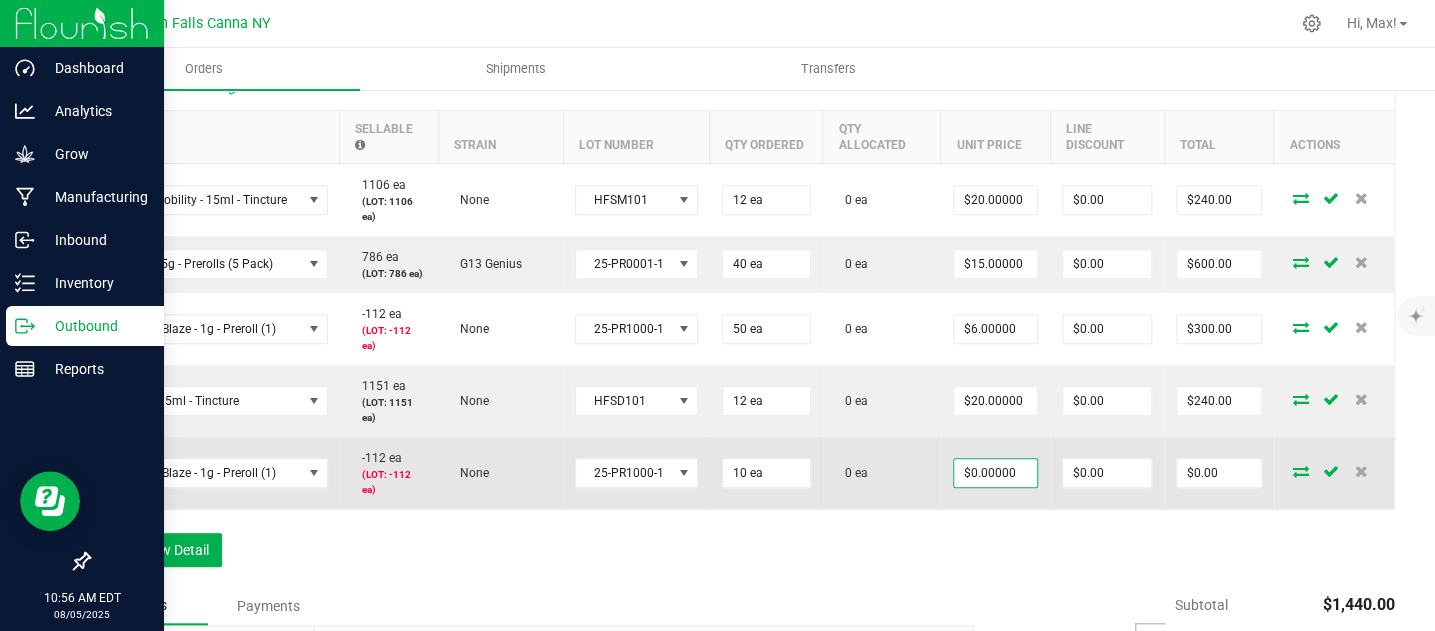 click on "0 ea" at bounding box center [882, 473] 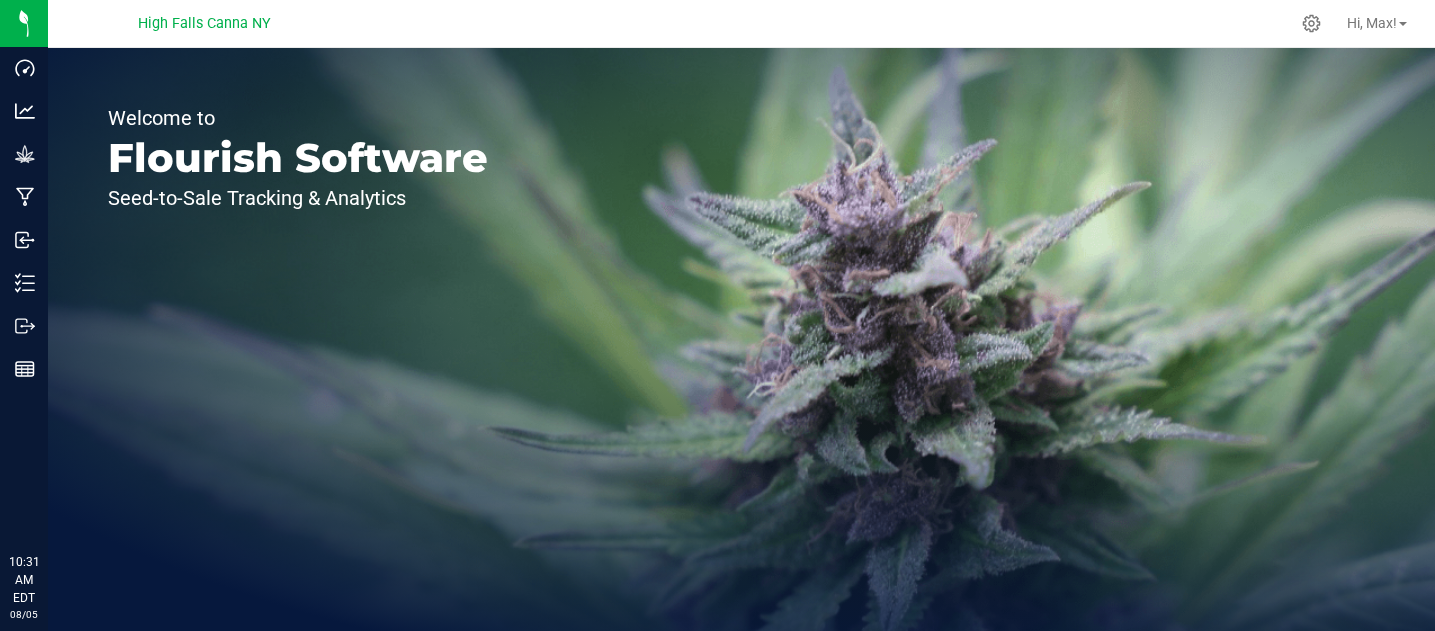 scroll, scrollTop: 0, scrollLeft: 0, axis: both 